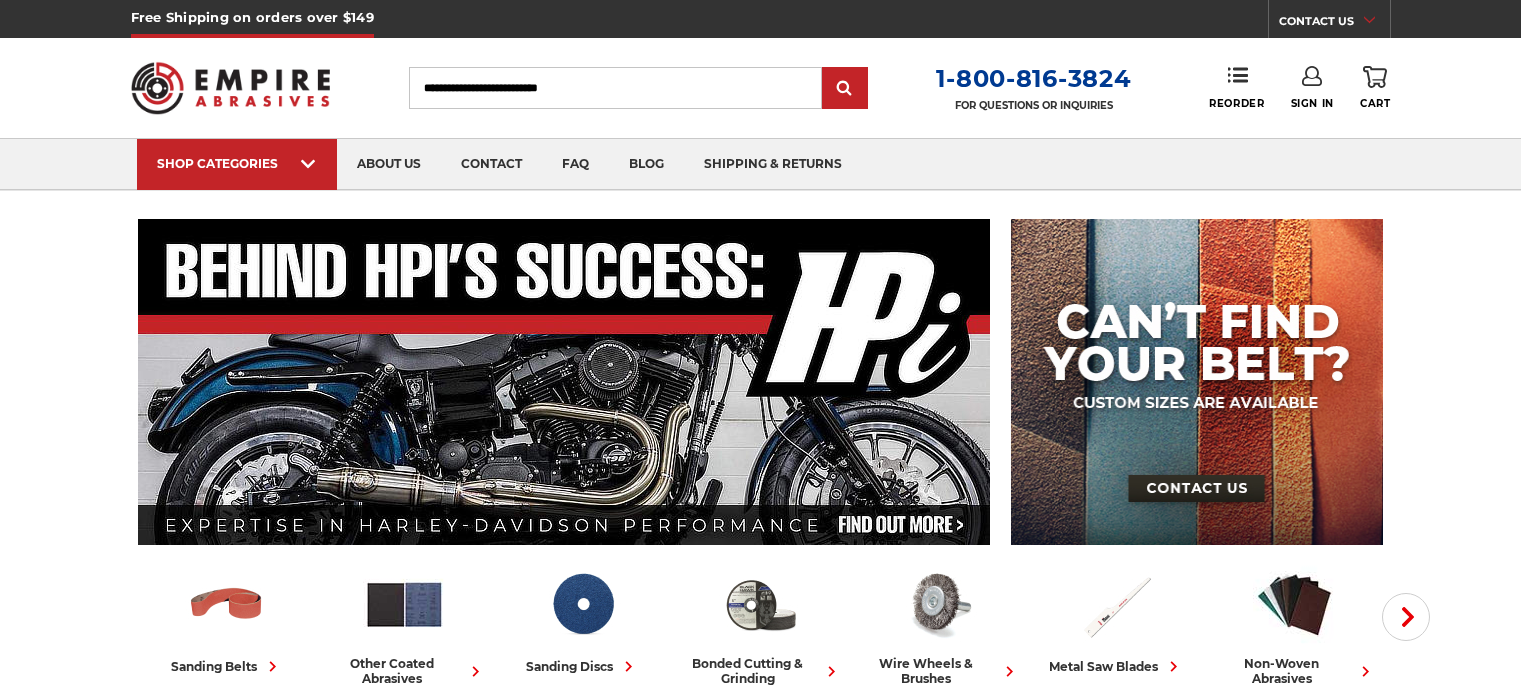 scroll, scrollTop: 0, scrollLeft: 0, axis: both 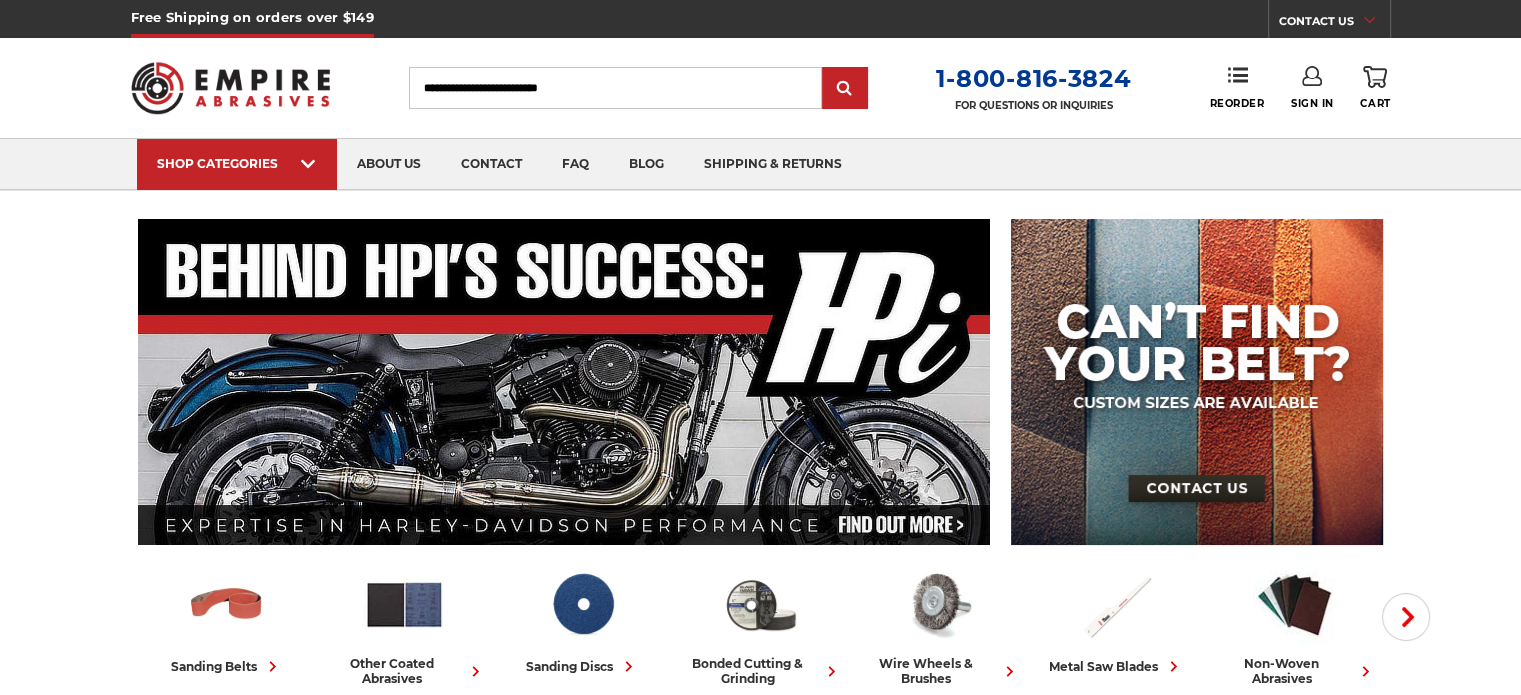 click on "Sign In" at bounding box center (1312, 103) 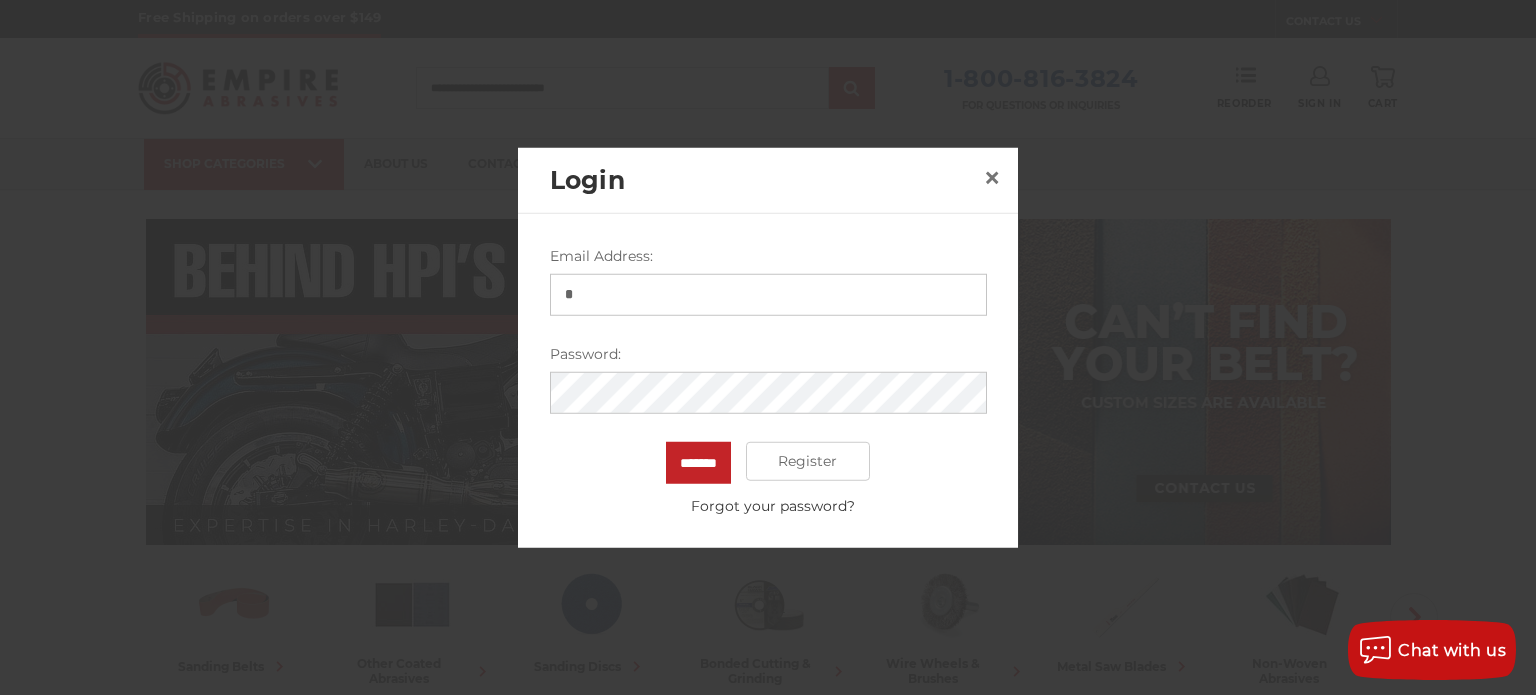 click on "*" at bounding box center (768, 294) 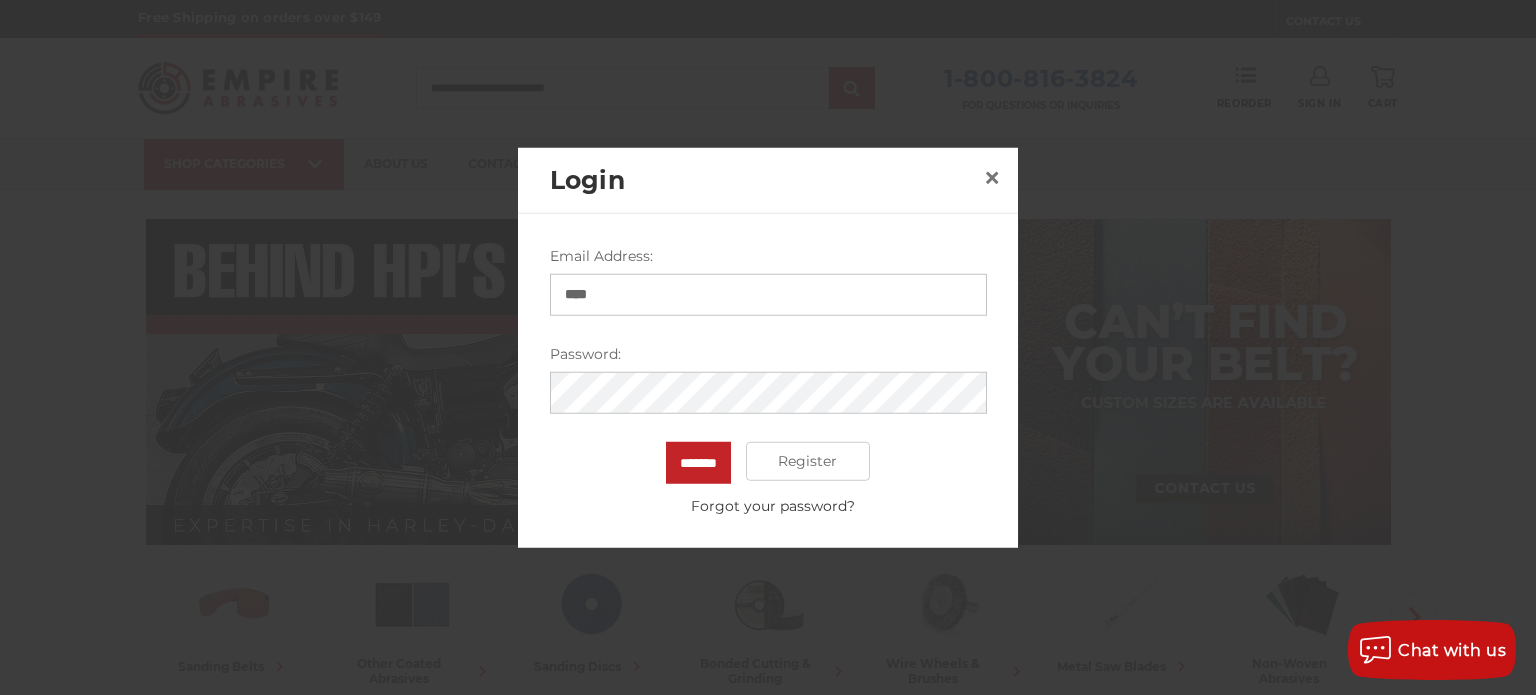 scroll, scrollTop: 0, scrollLeft: 0, axis: both 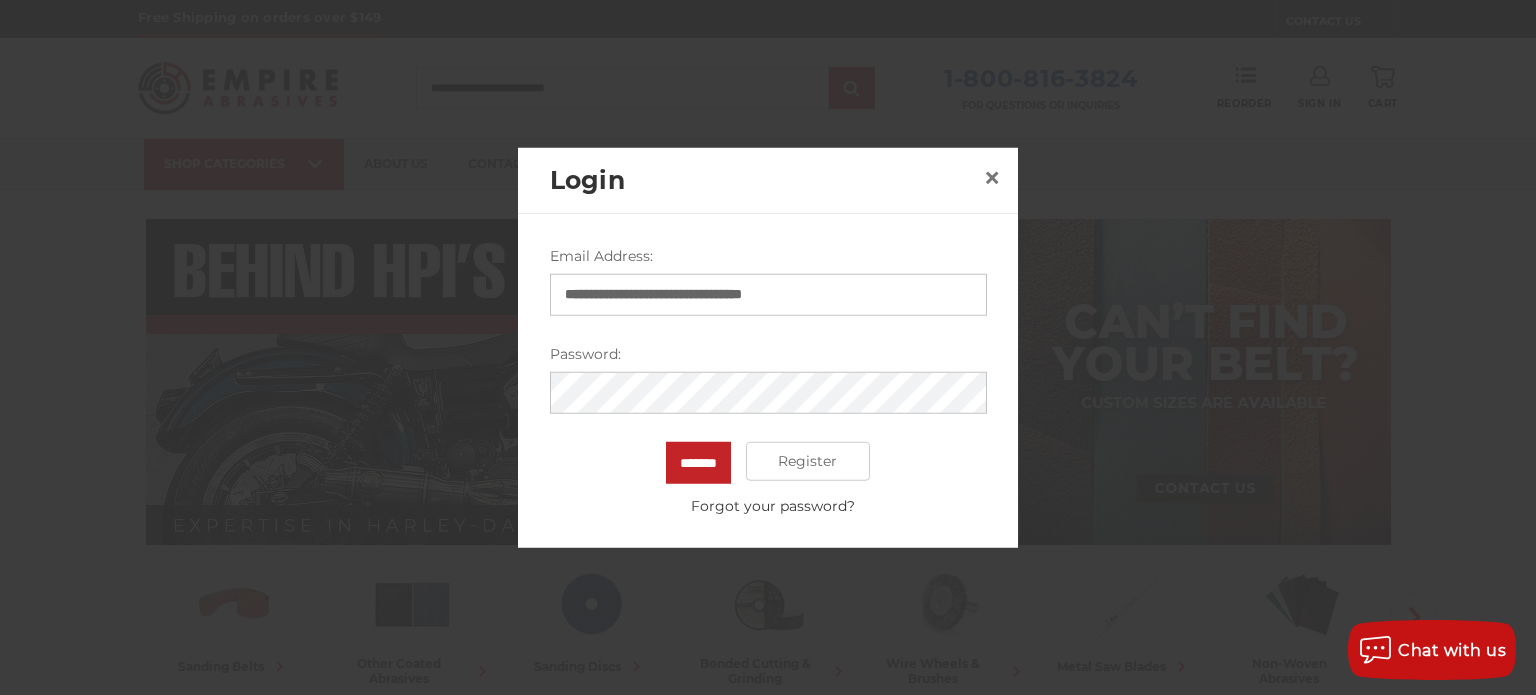 type on "**********" 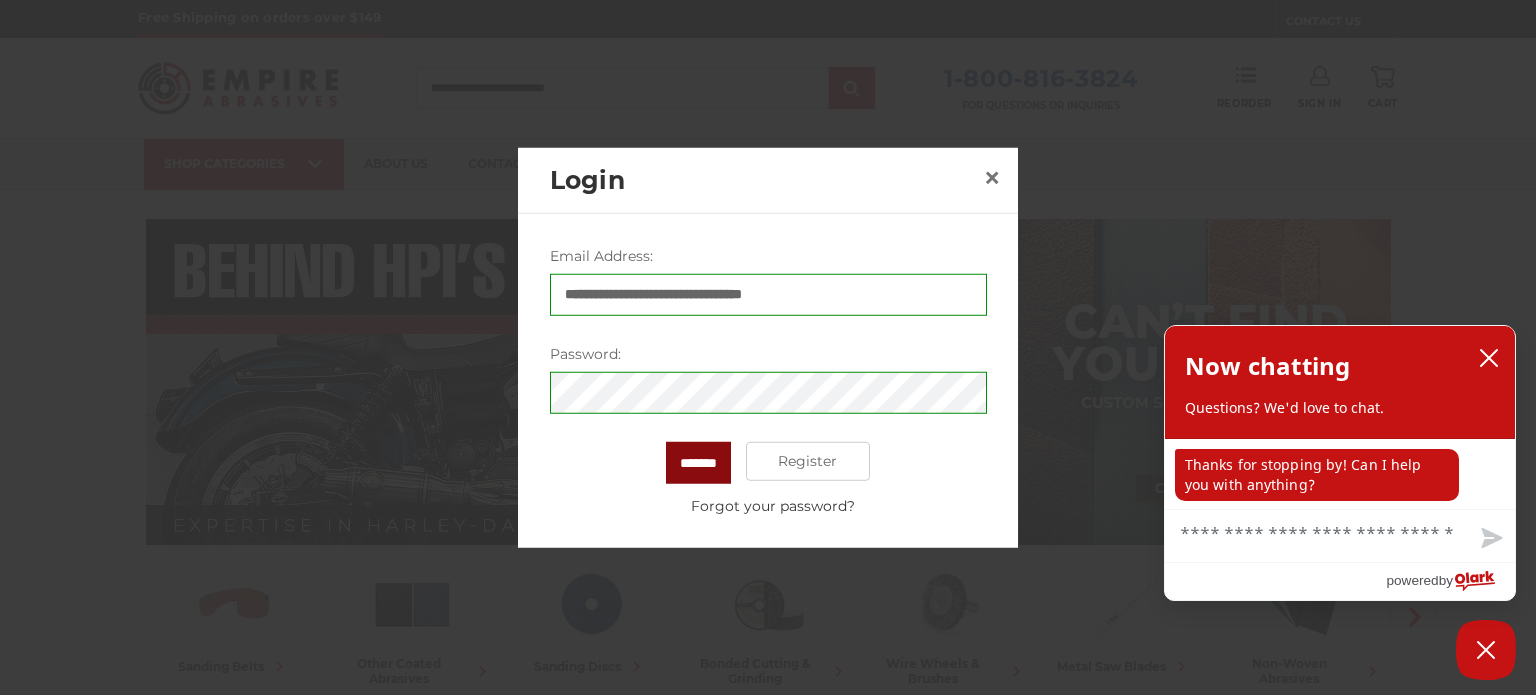 click on "*******" at bounding box center [698, 462] 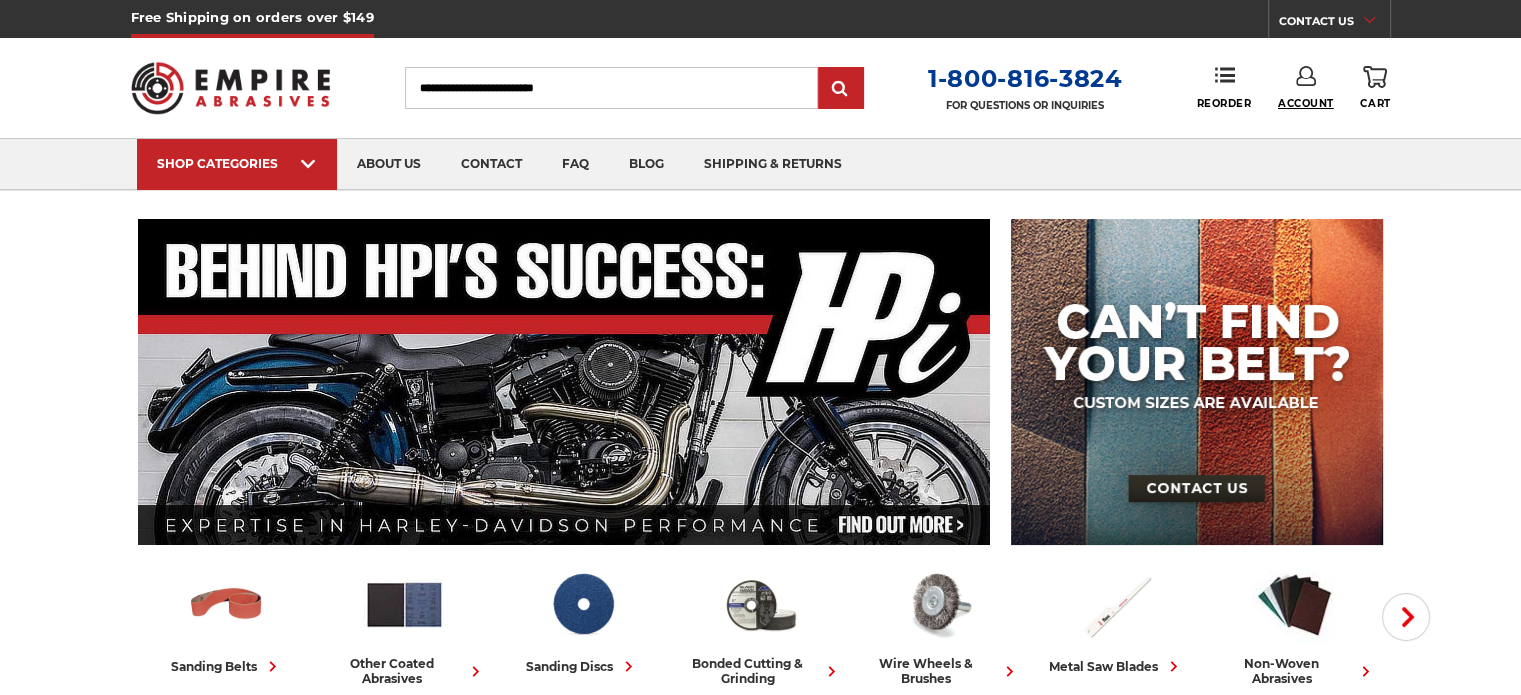 scroll, scrollTop: 0, scrollLeft: 0, axis: both 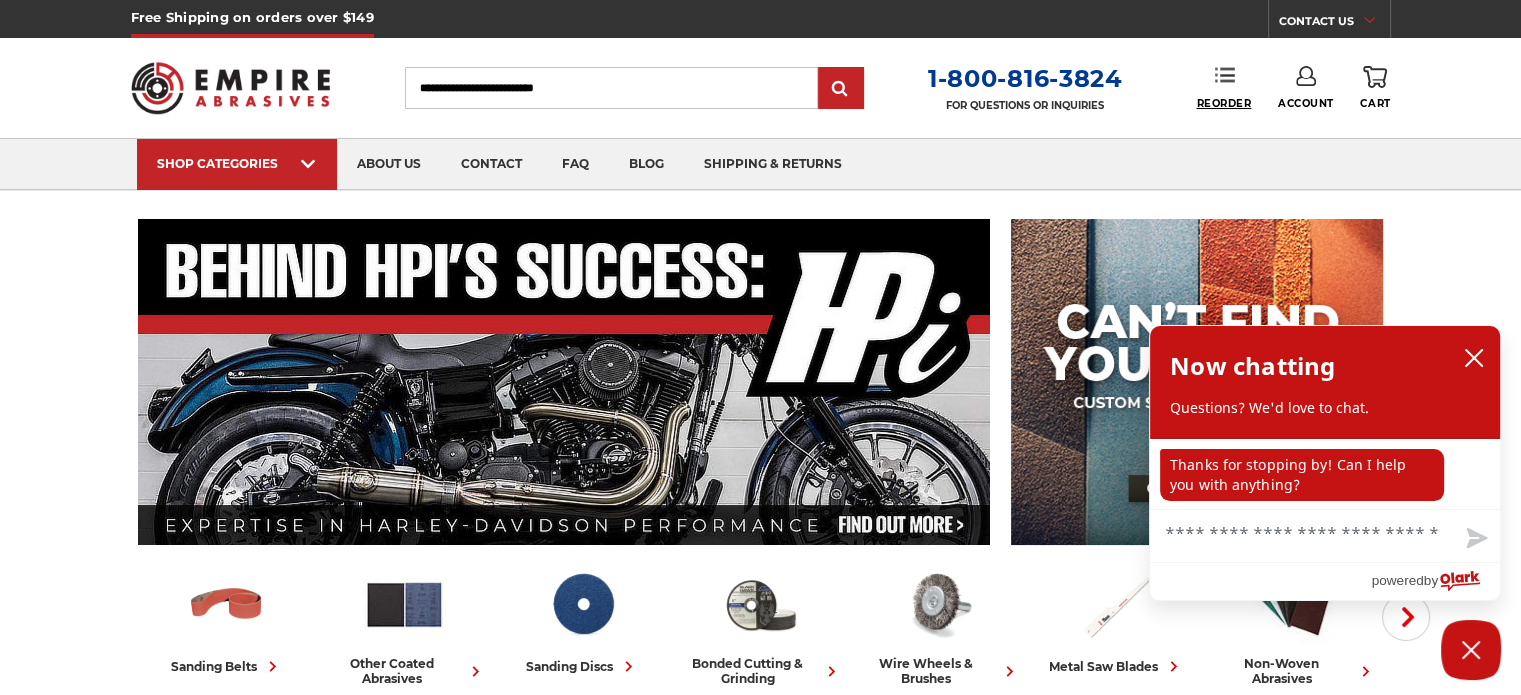 click on "Reorder" at bounding box center [1223, 103] 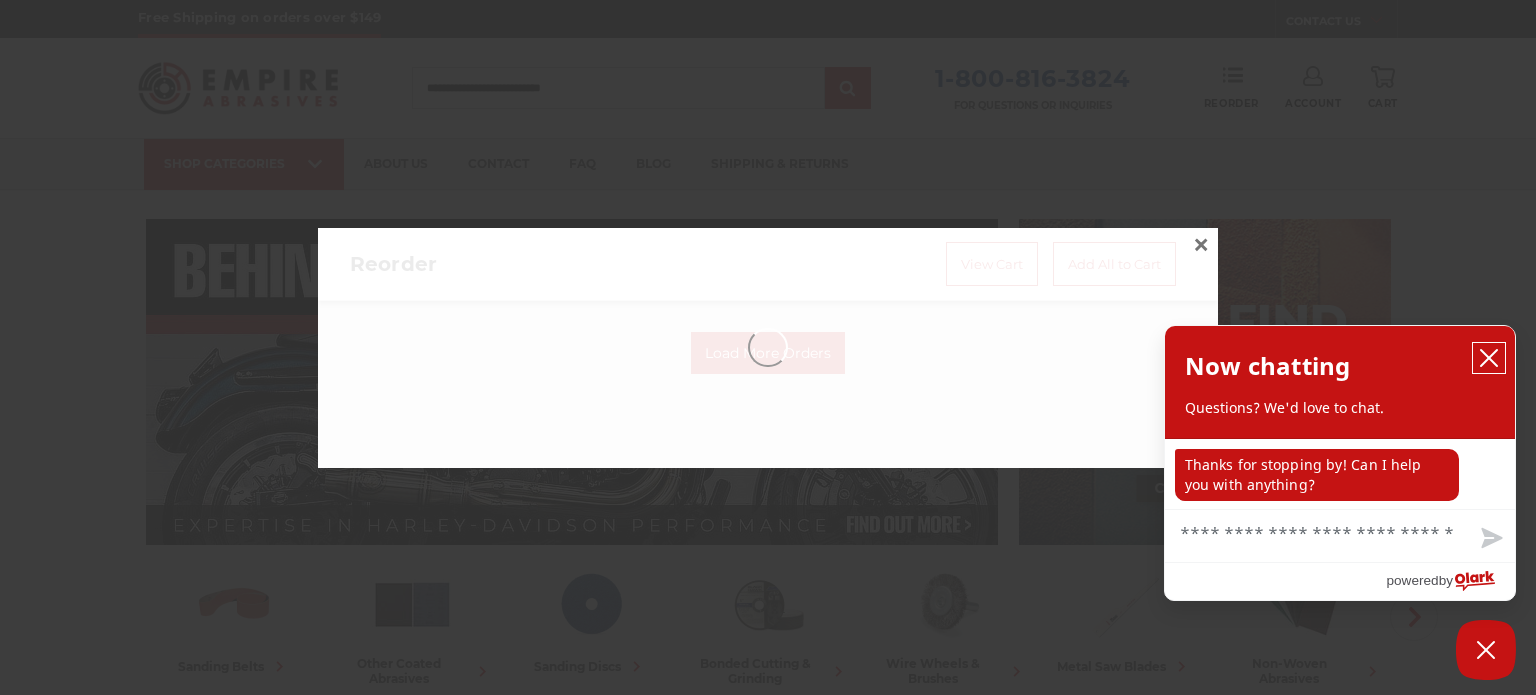 click 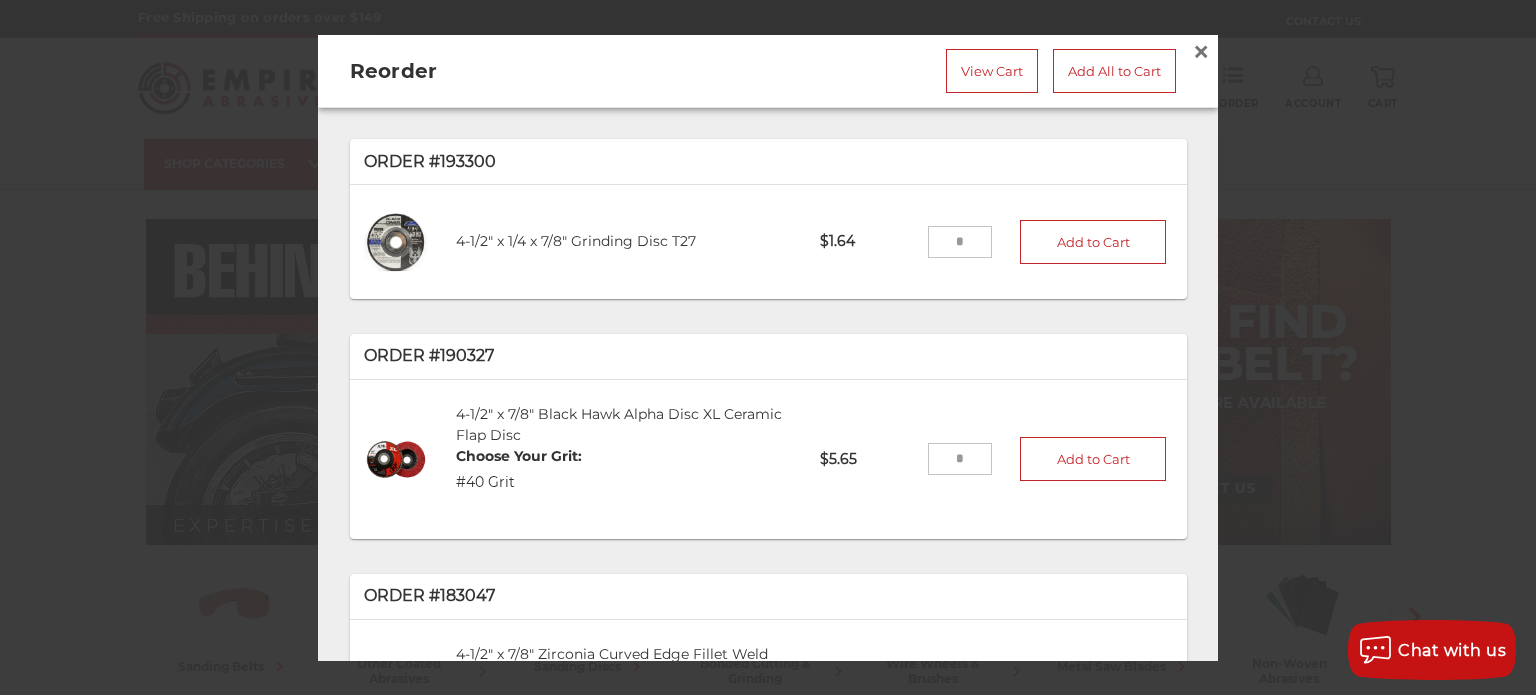click at bounding box center (960, 242) 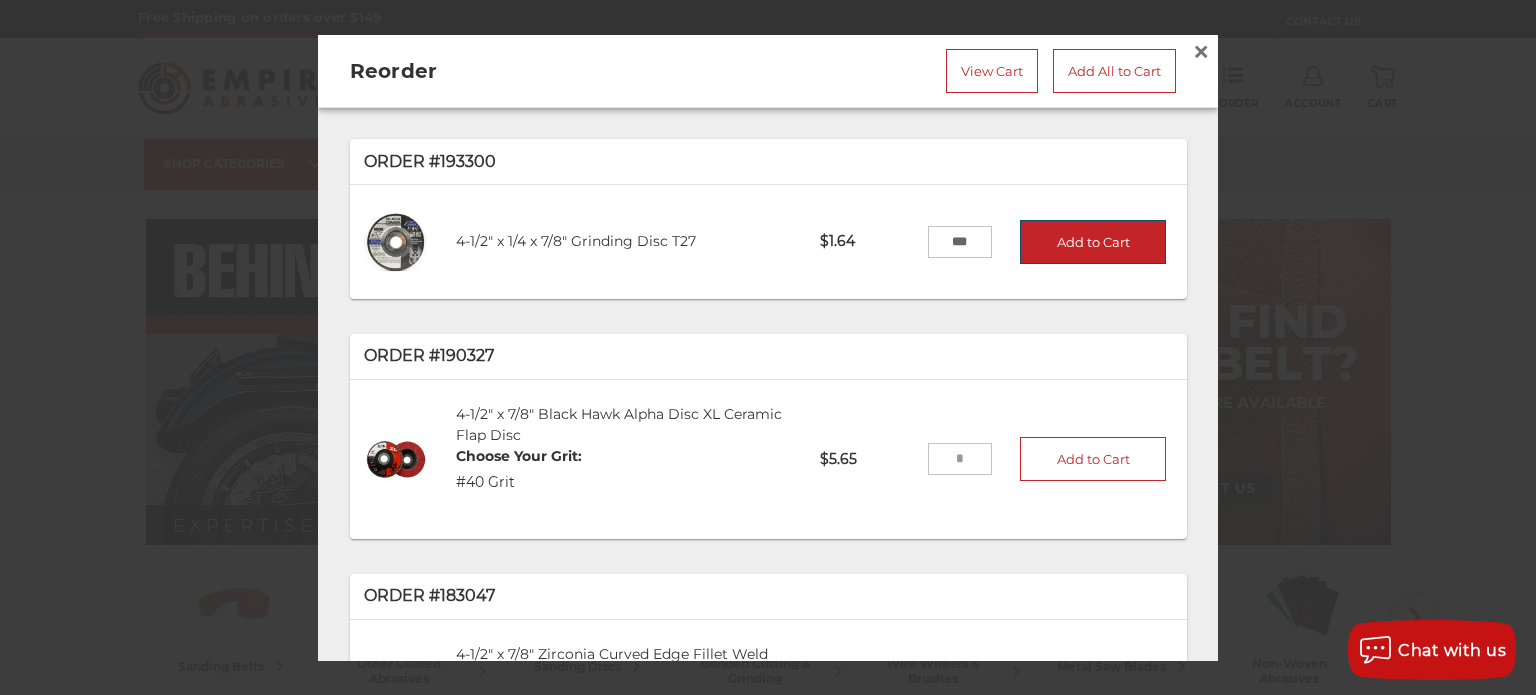 type on "***" 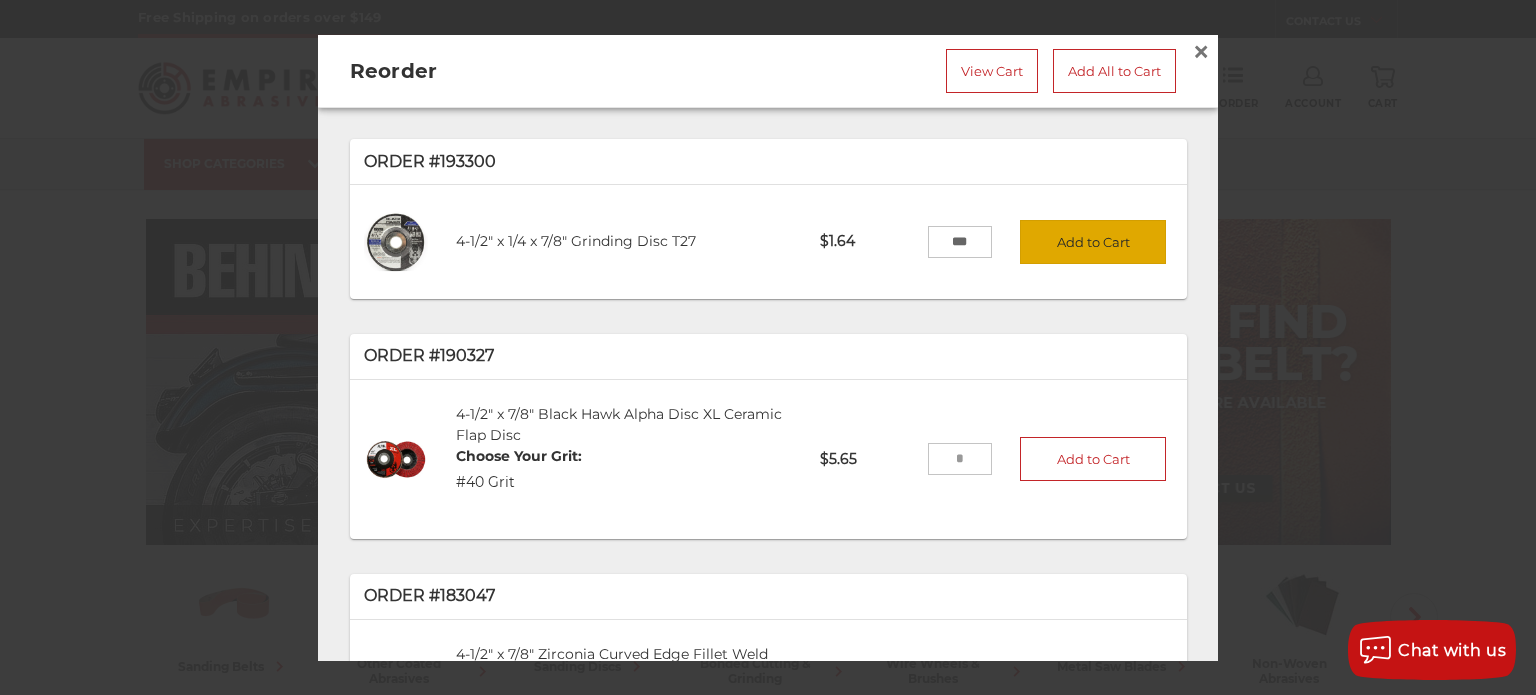 click on "Add to Cart" at bounding box center (1093, 242) 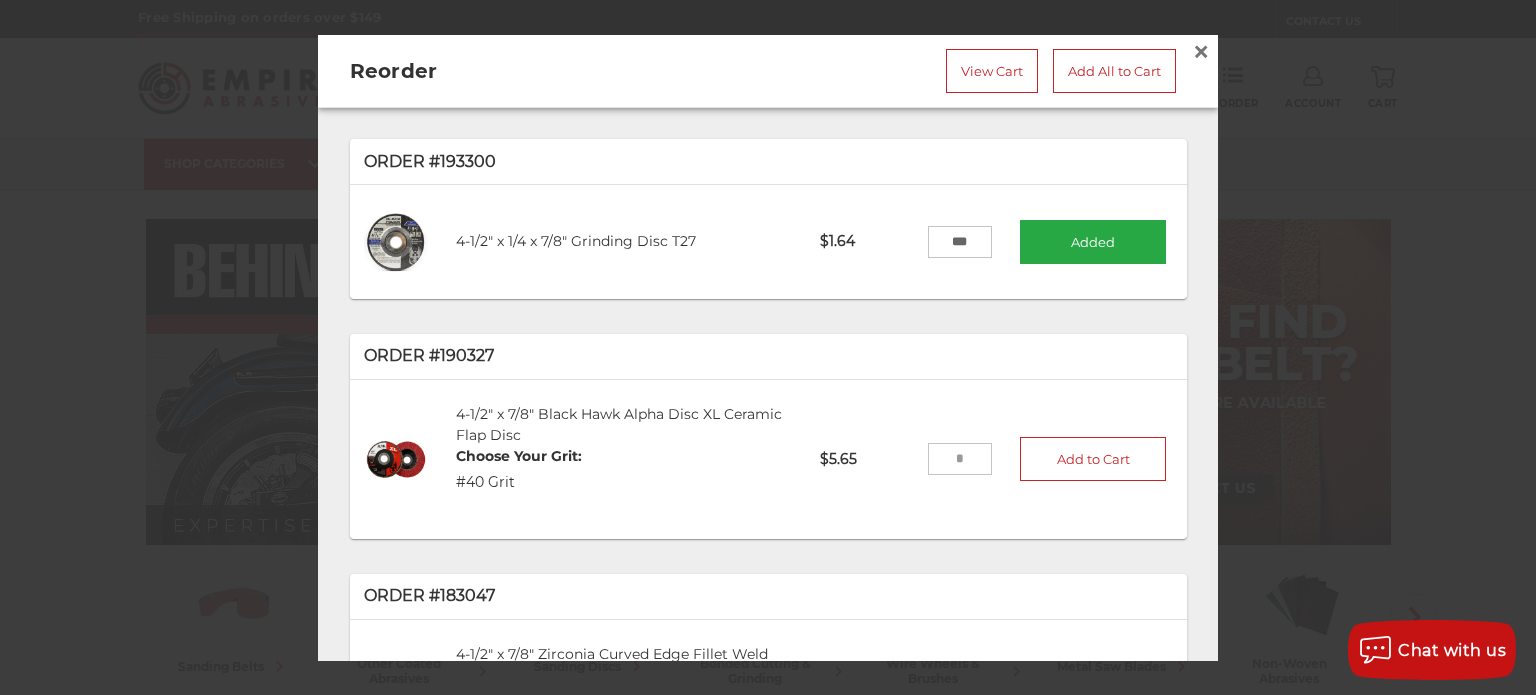 click at bounding box center (960, 459) 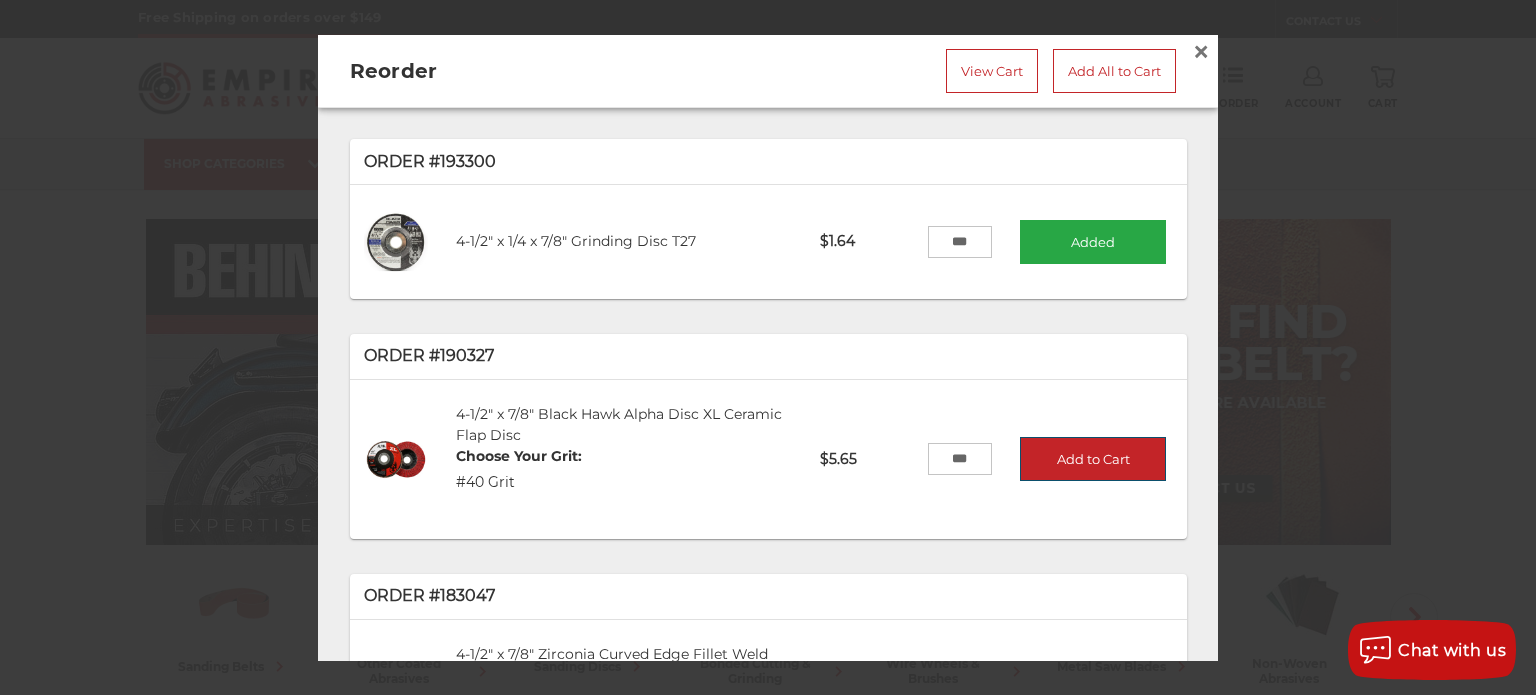 type on "***" 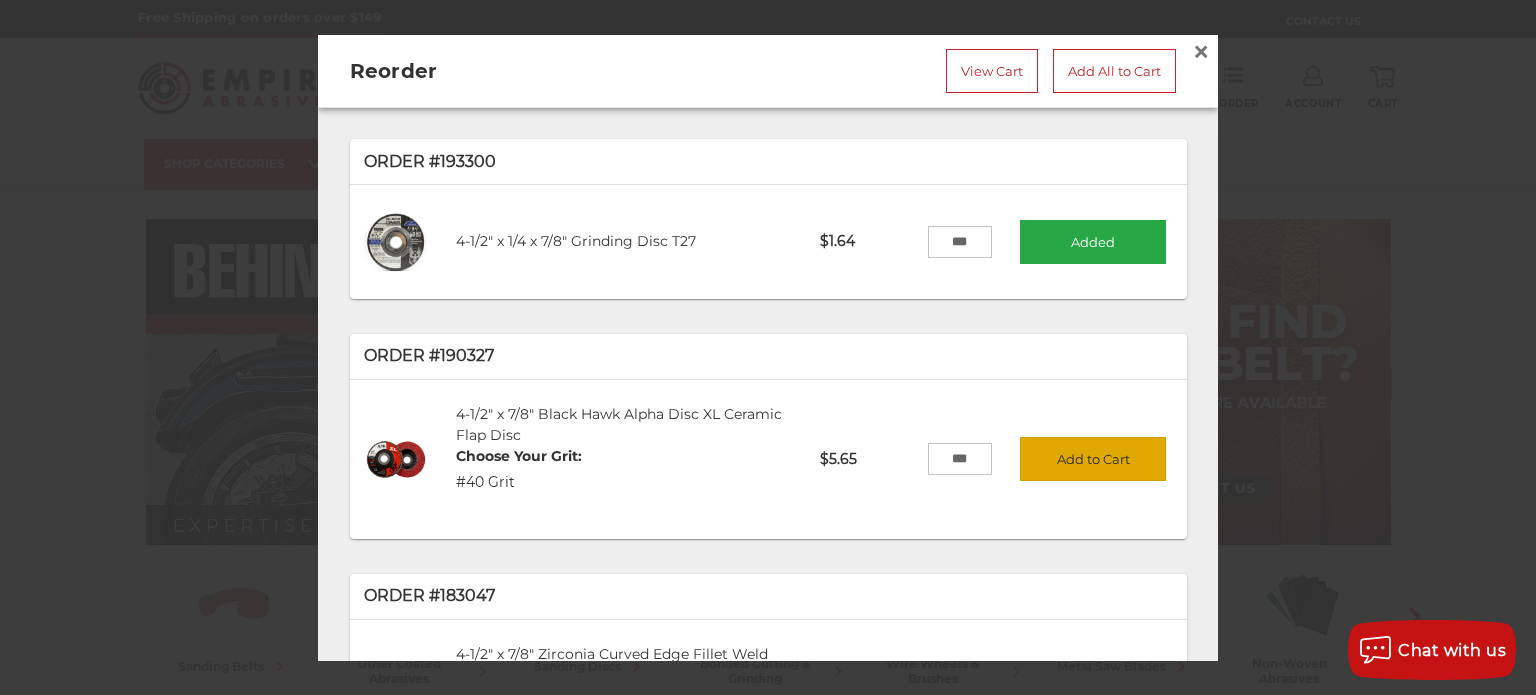 click on "Add to Cart" at bounding box center [1093, 459] 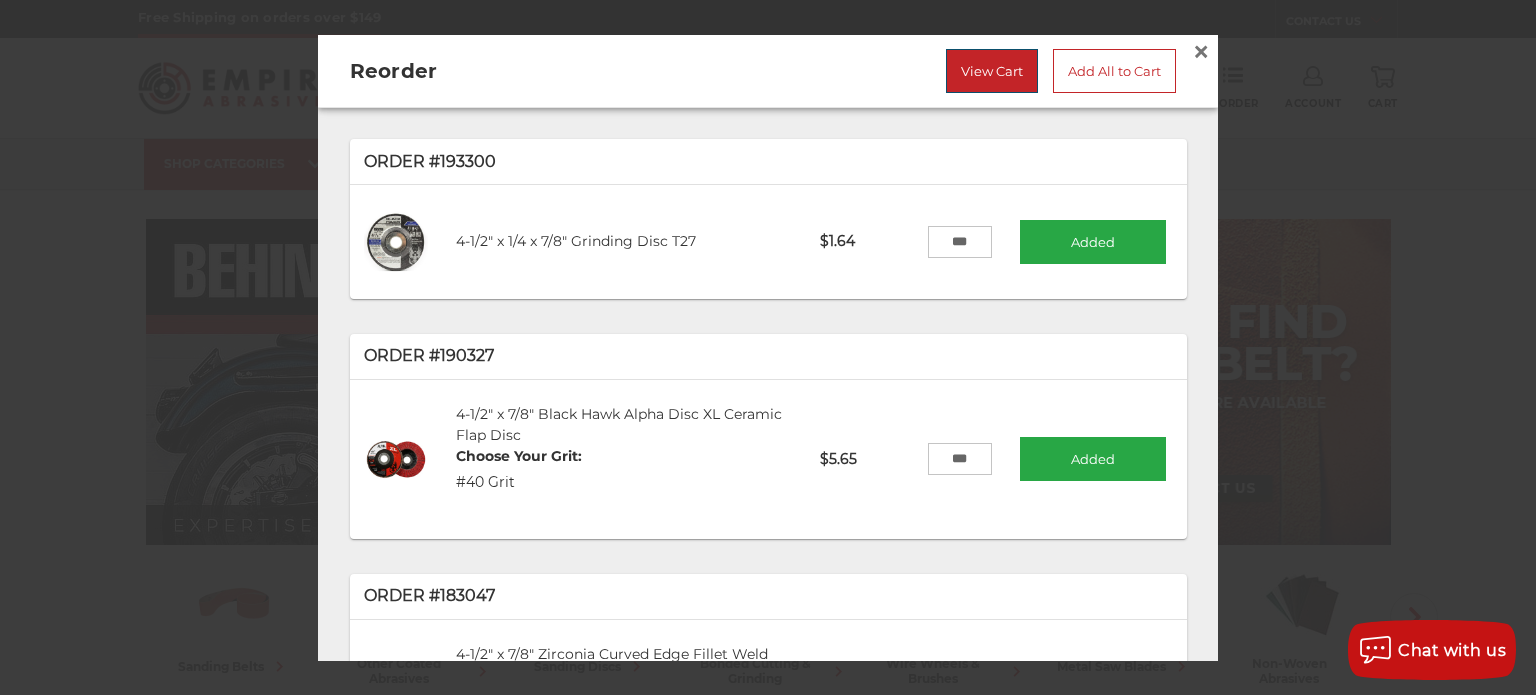 click on "View Cart" at bounding box center (992, 71) 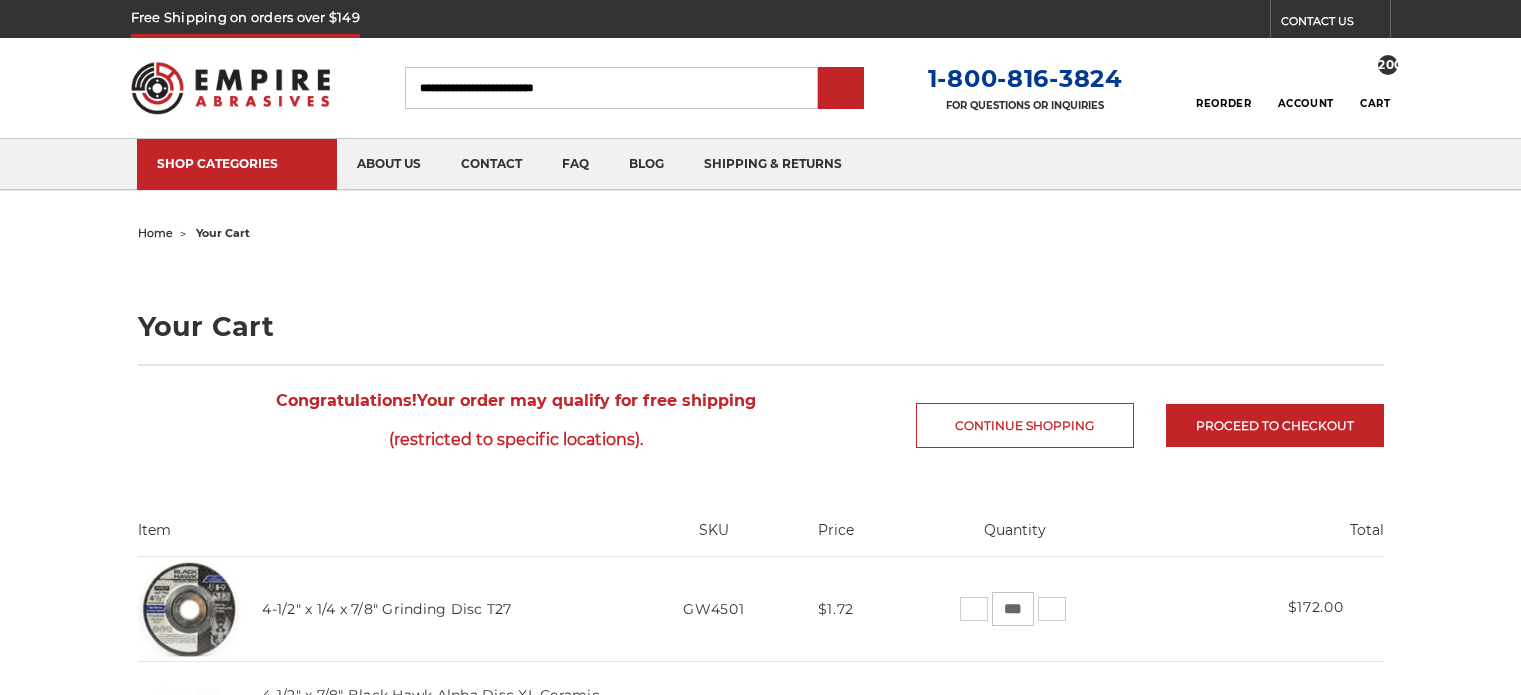 scroll, scrollTop: 0, scrollLeft: 0, axis: both 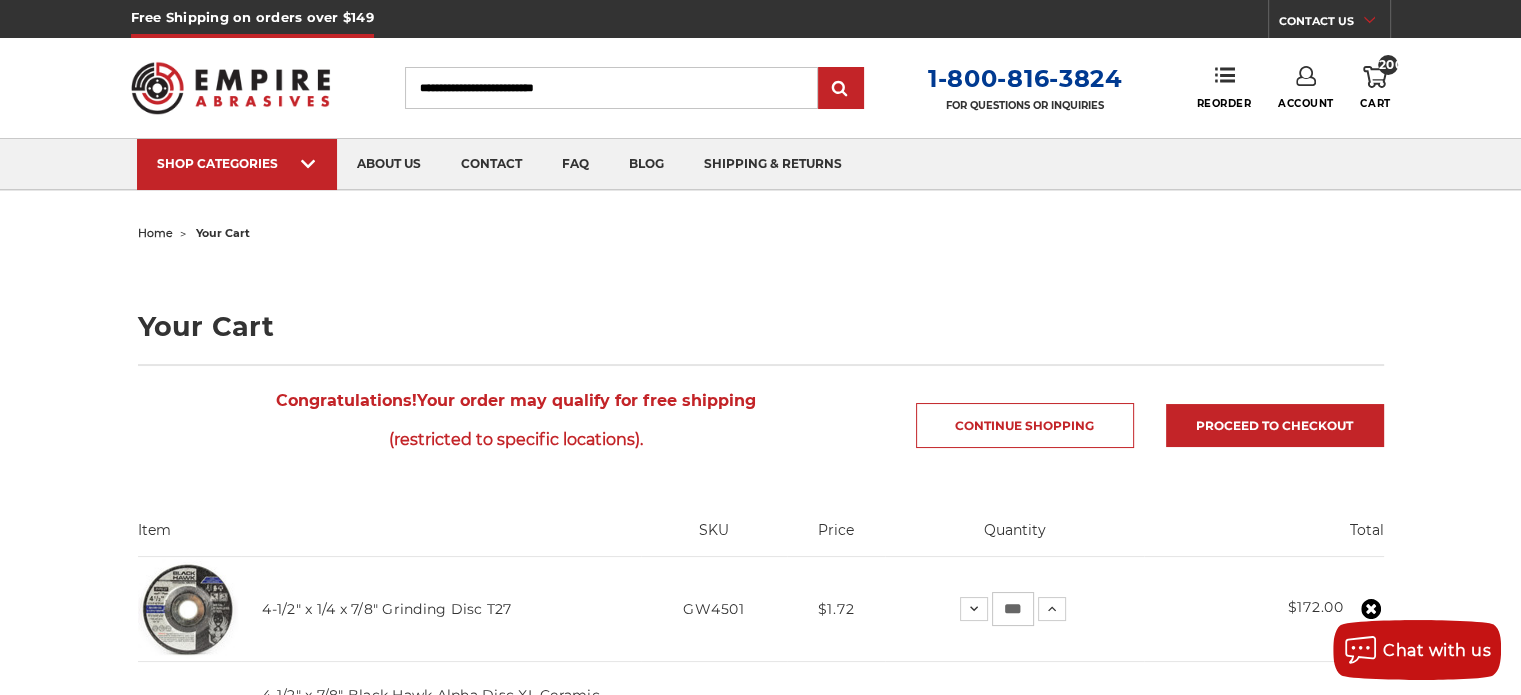 click 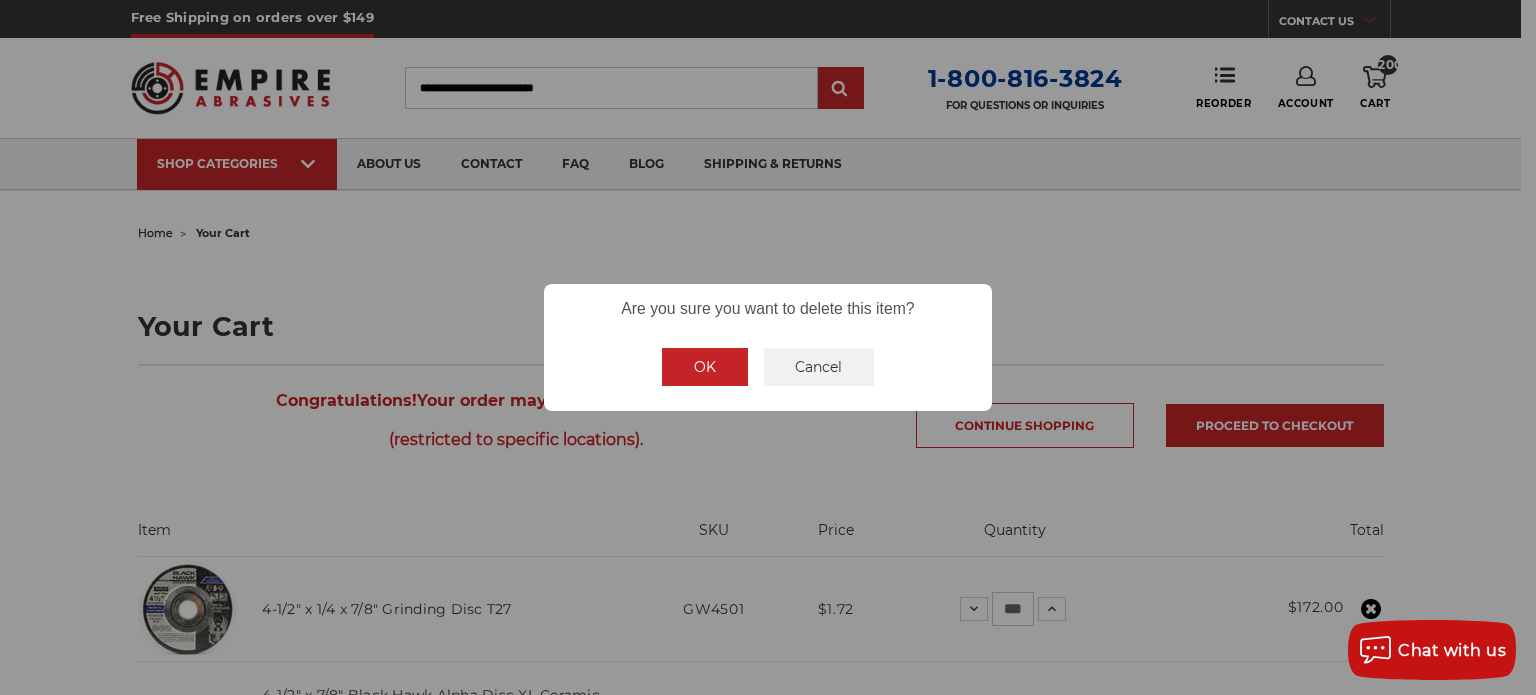 click on "OK" at bounding box center (705, 367) 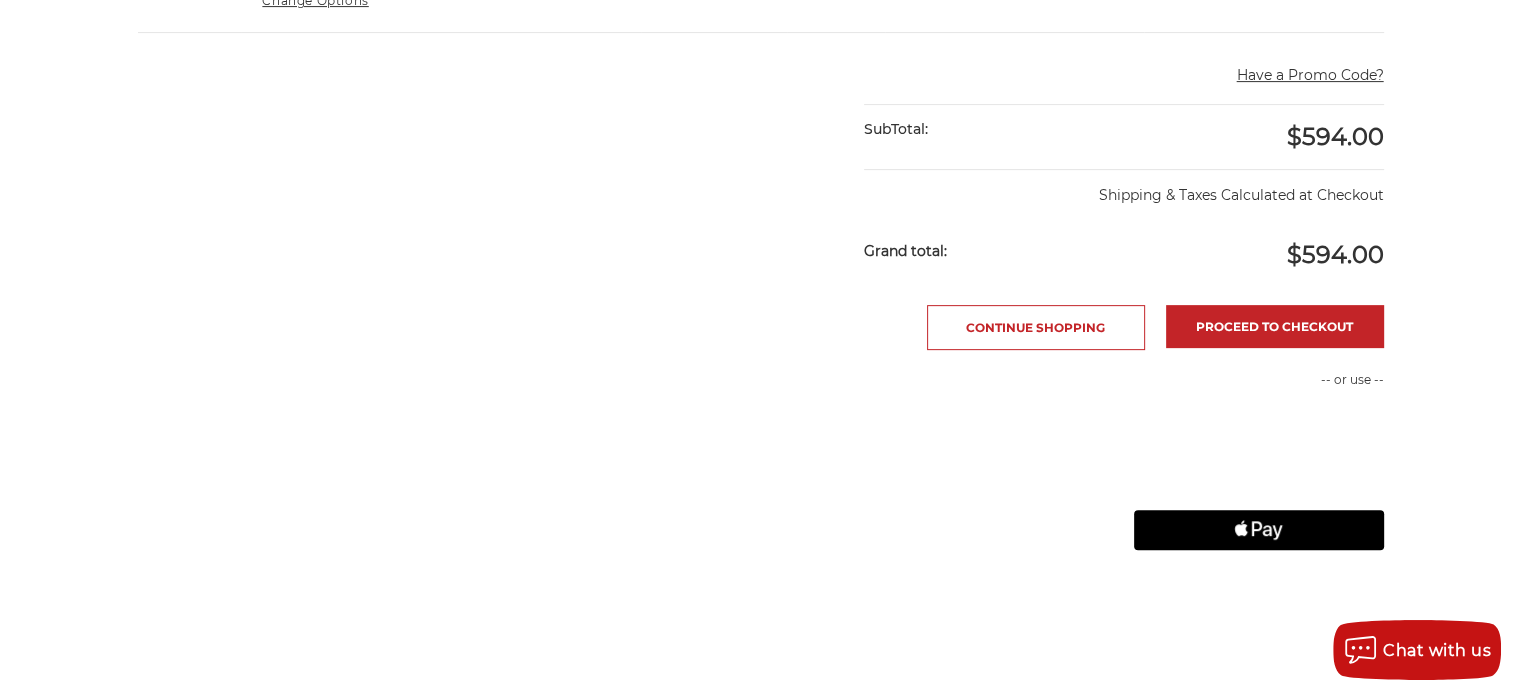 scroll, scrollTop: 686, scrollLeft: 0, axis: vertical 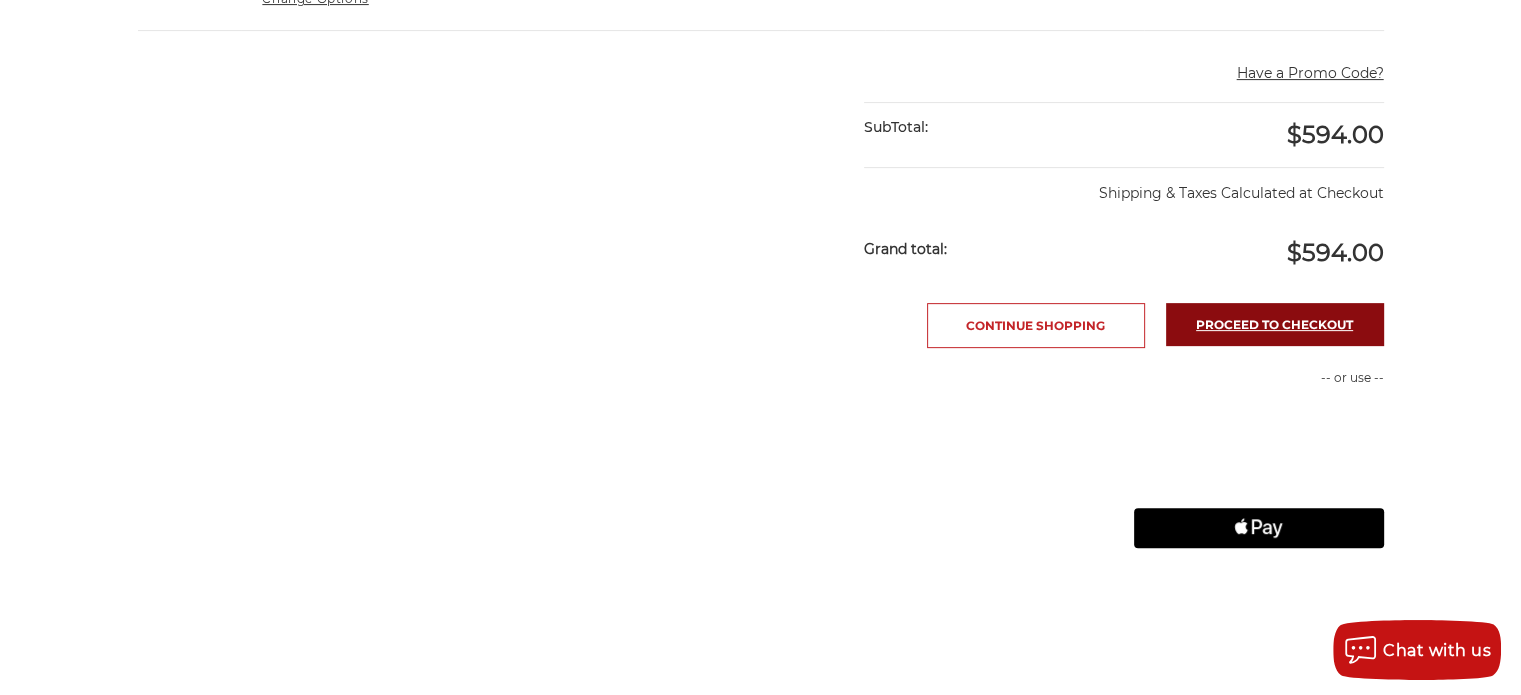click on "Proceed to checkout" at bounding box center (1275, 324) 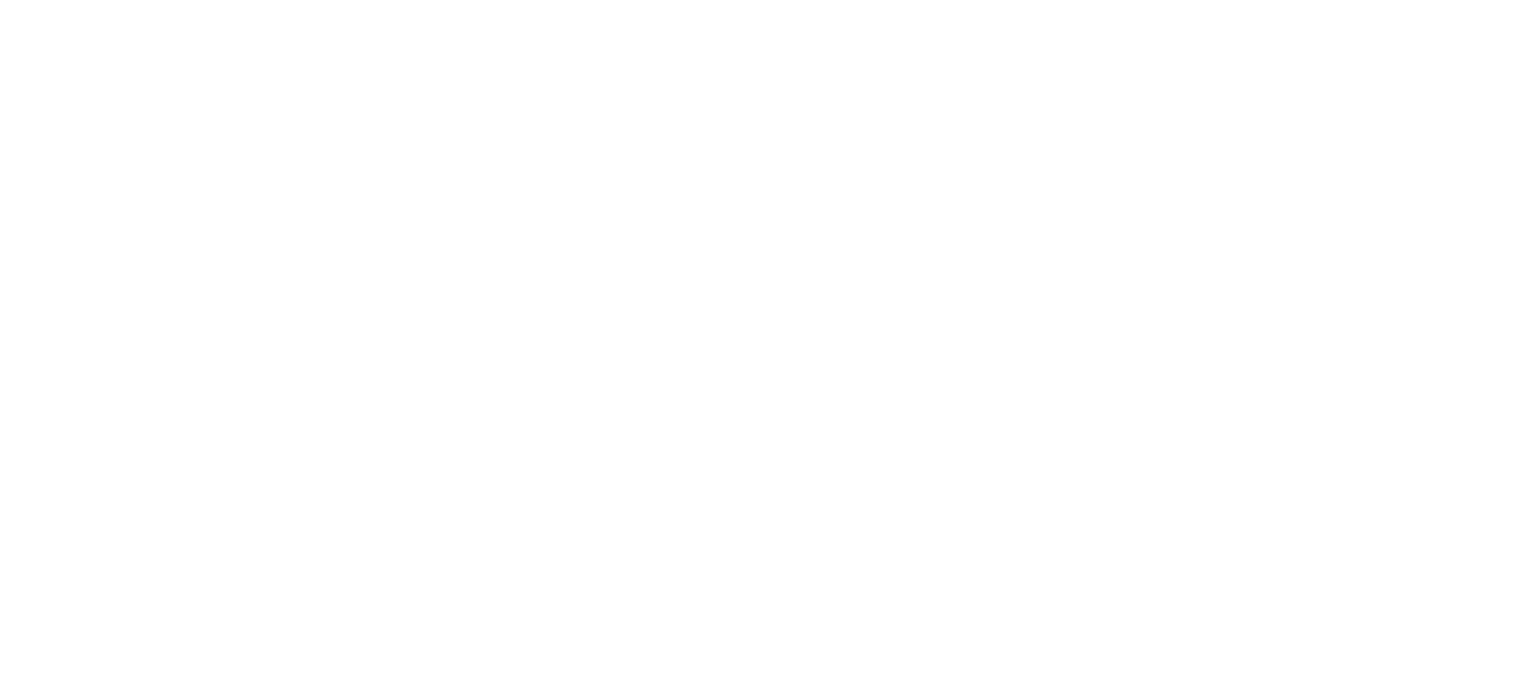 scroll, scrollTop: 0, scrollLeft: 0, axis: both 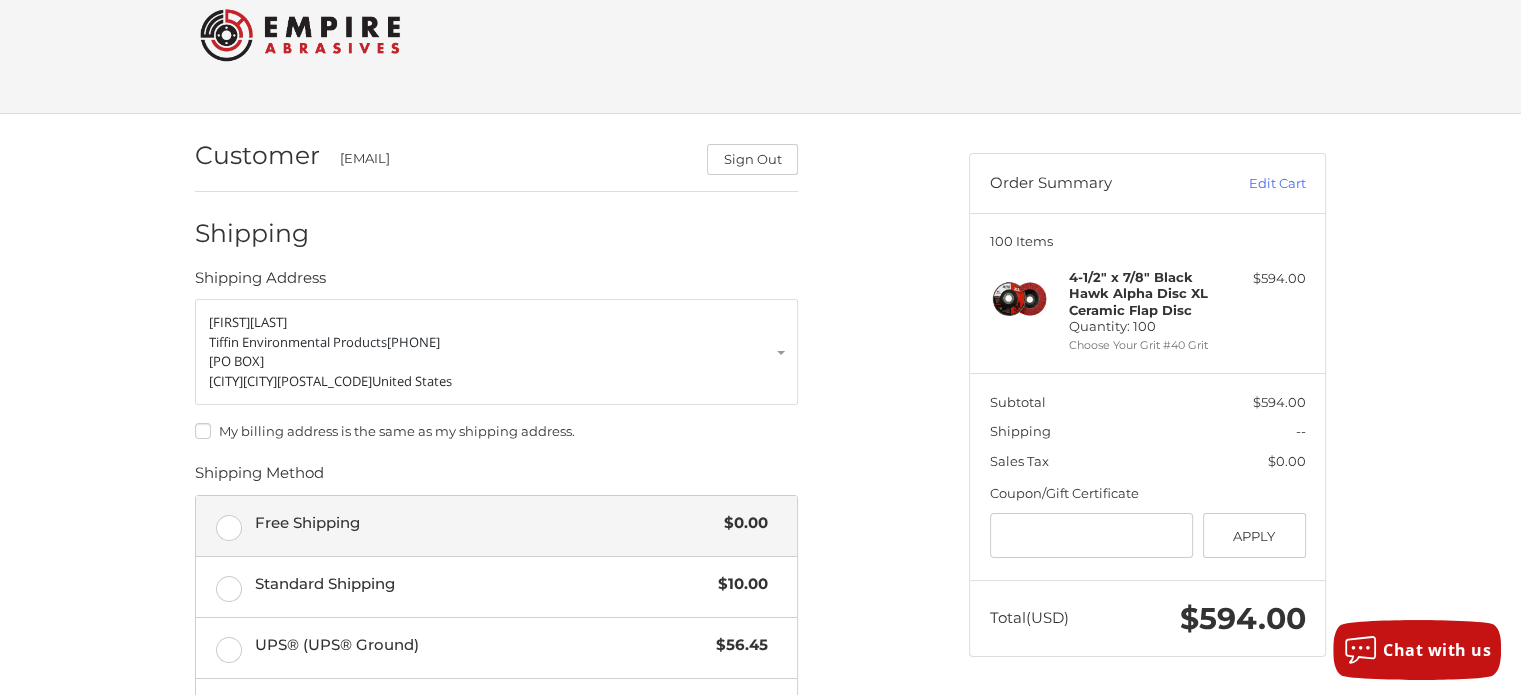 click on "Free Shipping $0.00" at bounding box center (496, 526) 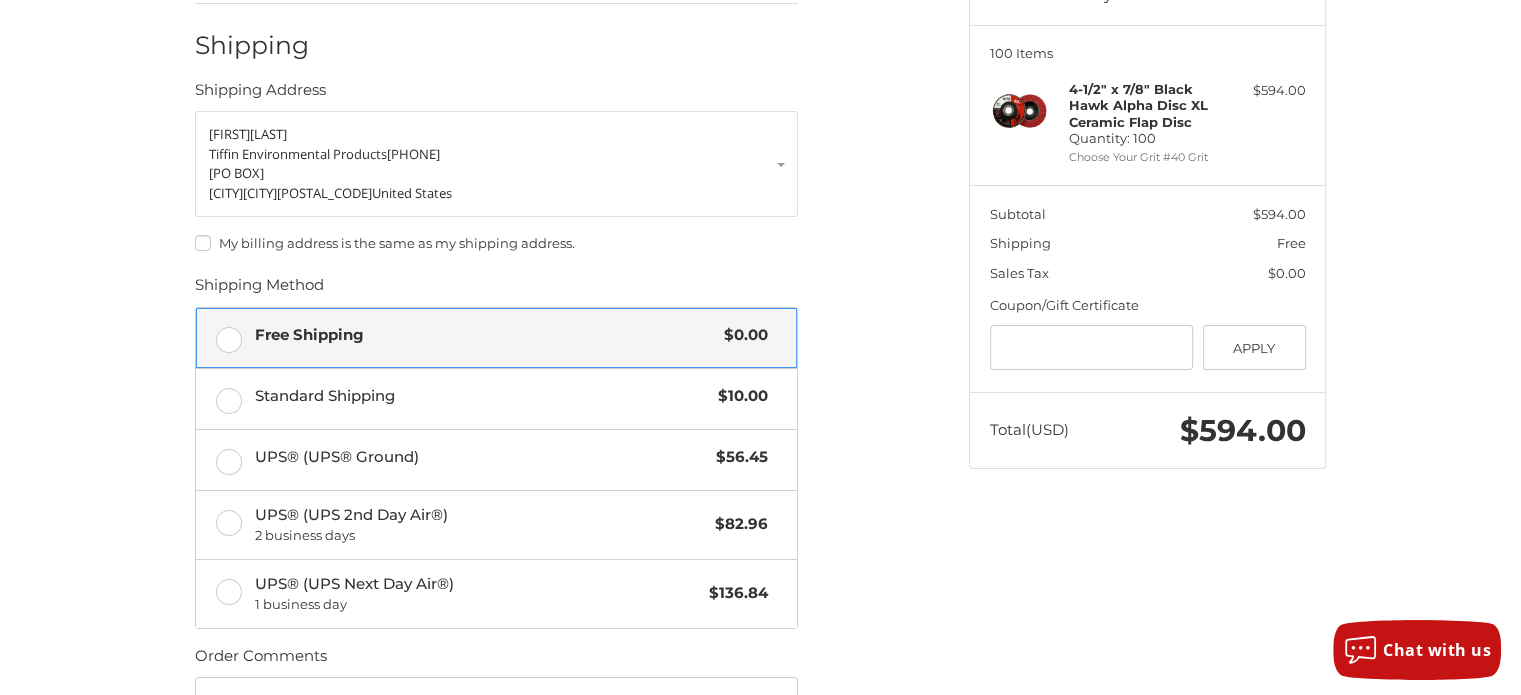 scroll, scrollTop: 232, scrollLeft: 0, axis: vertical 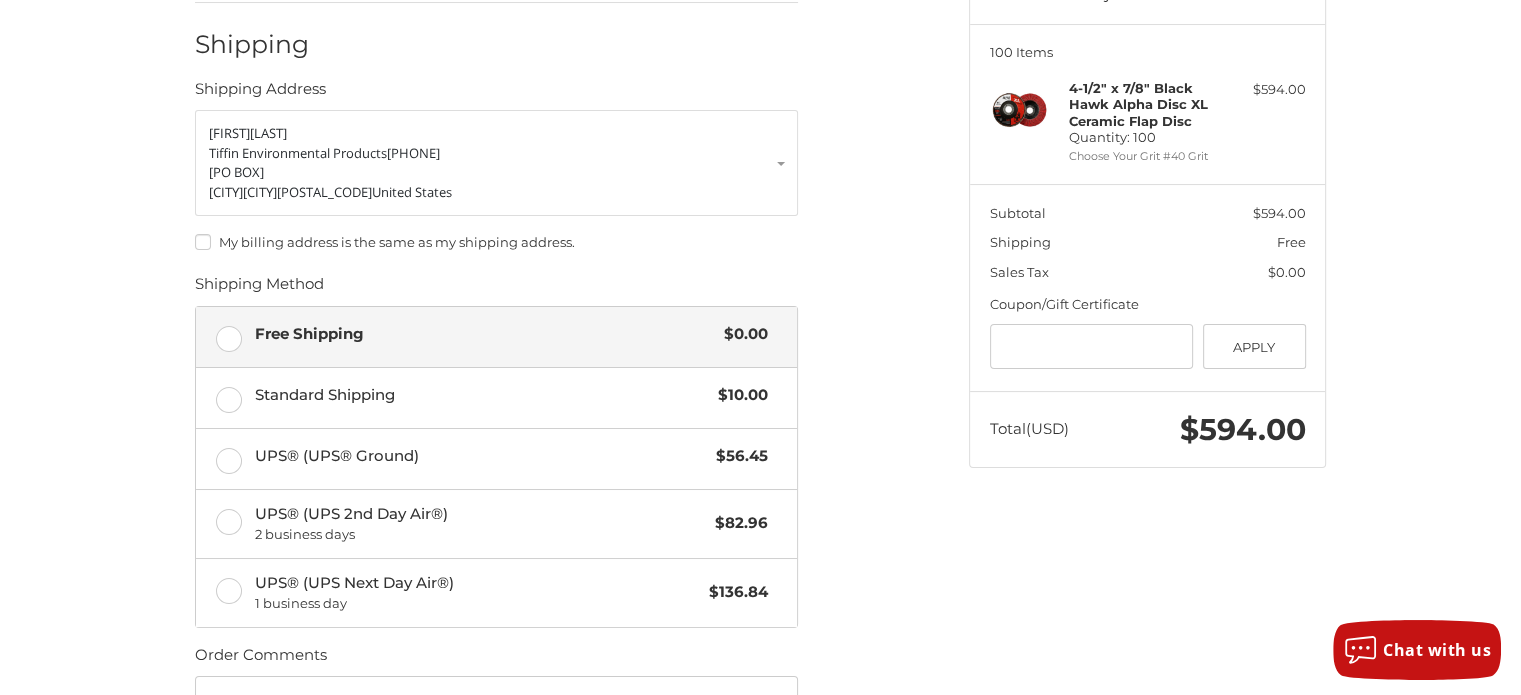 click on "My billing address is the same as my shipping address." at bounding box center (496, 242) 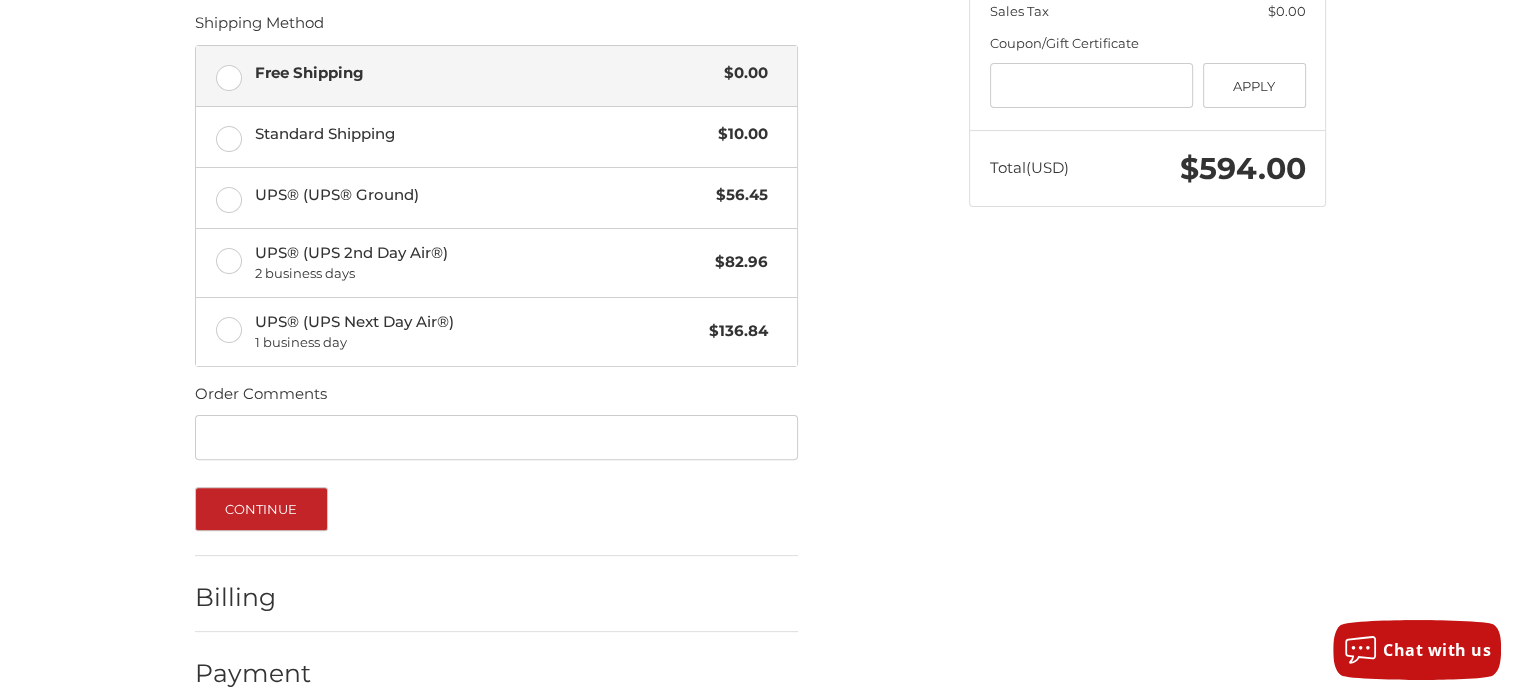 scroll, scrollTop: 522, scrollLeft: 0, axis: vertical 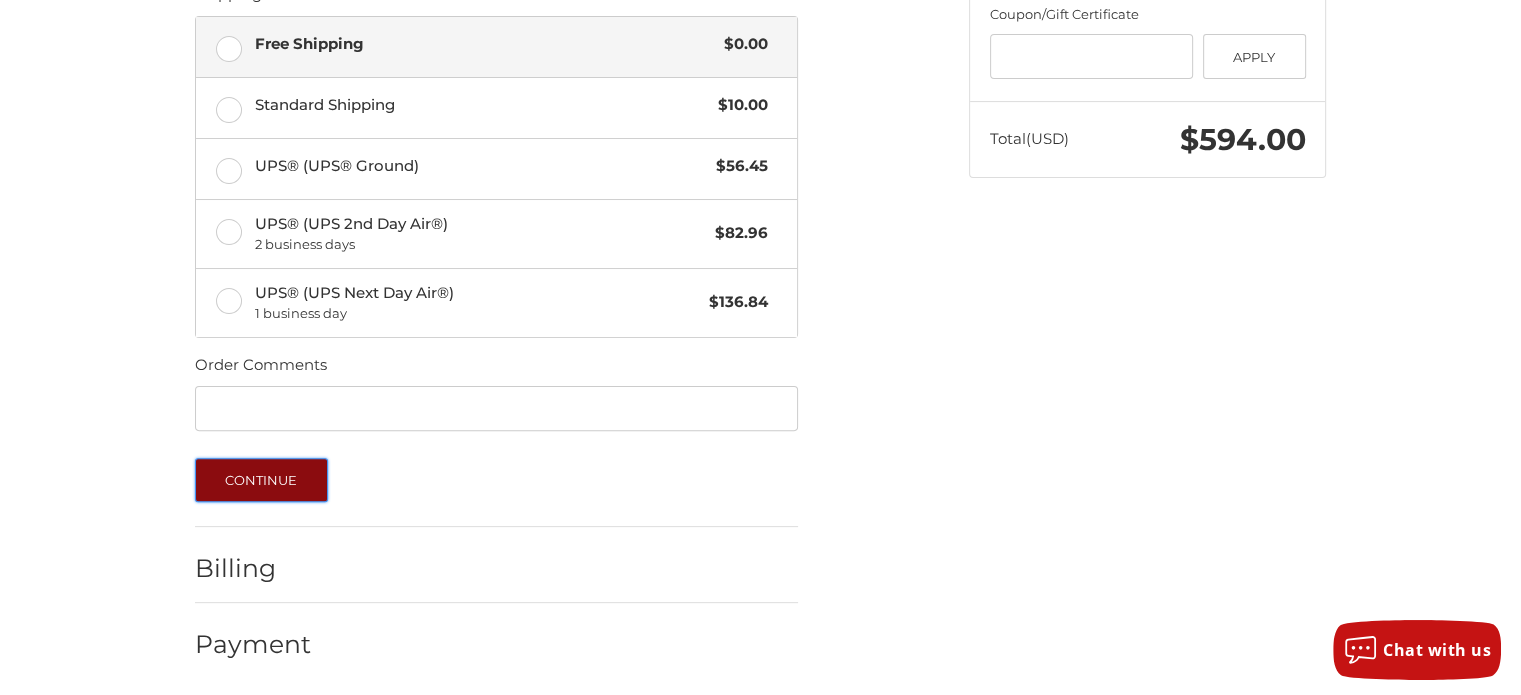 click on "Continue" at bounding box center [261, 480] 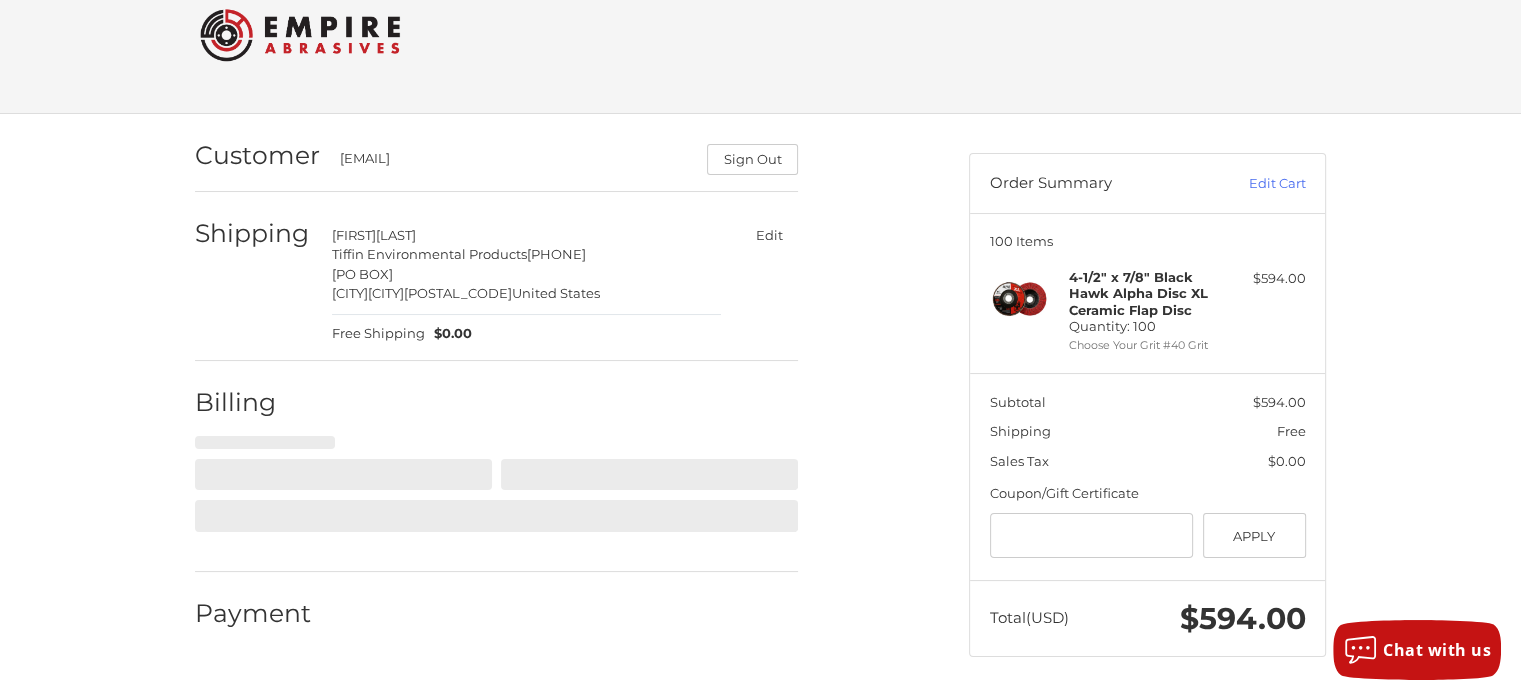 select on "**" 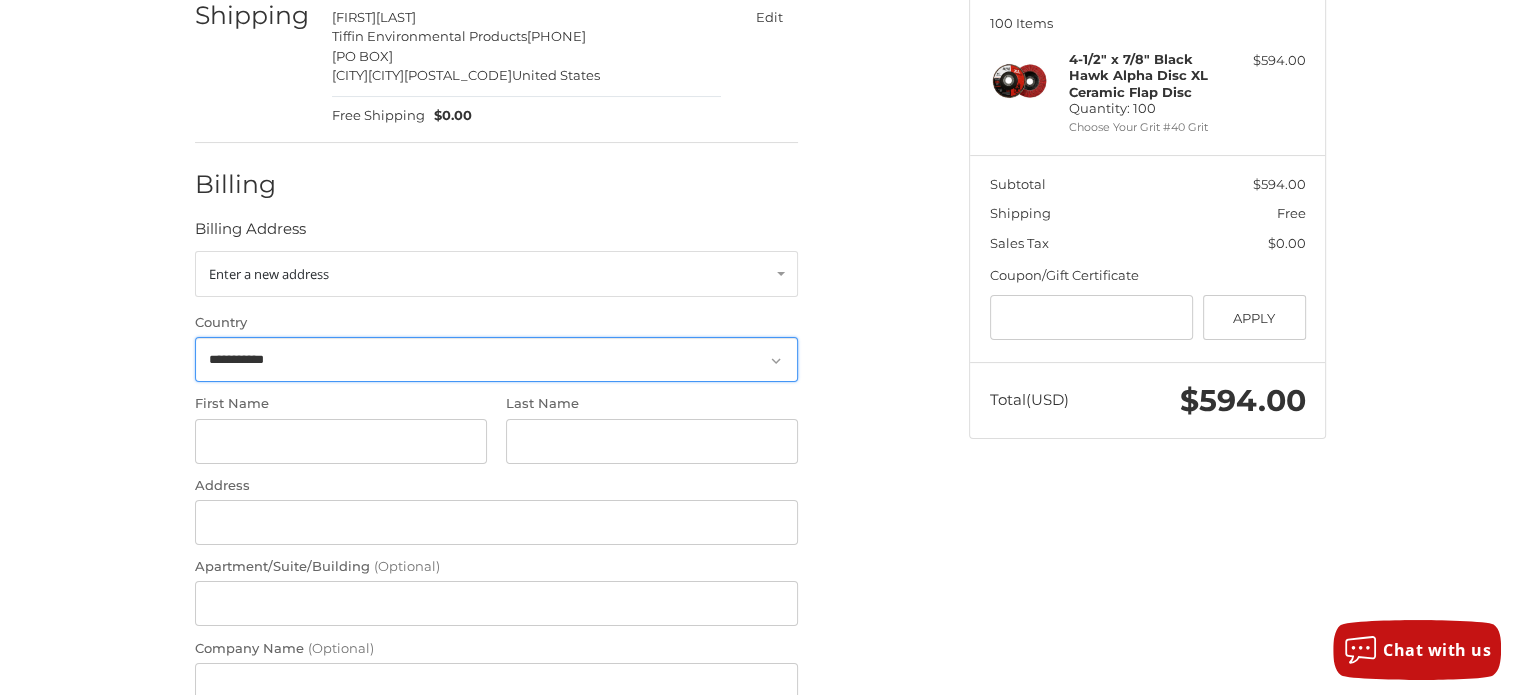 scroll, scrollTop: 264, scrollLeft: 0, axis: vertical 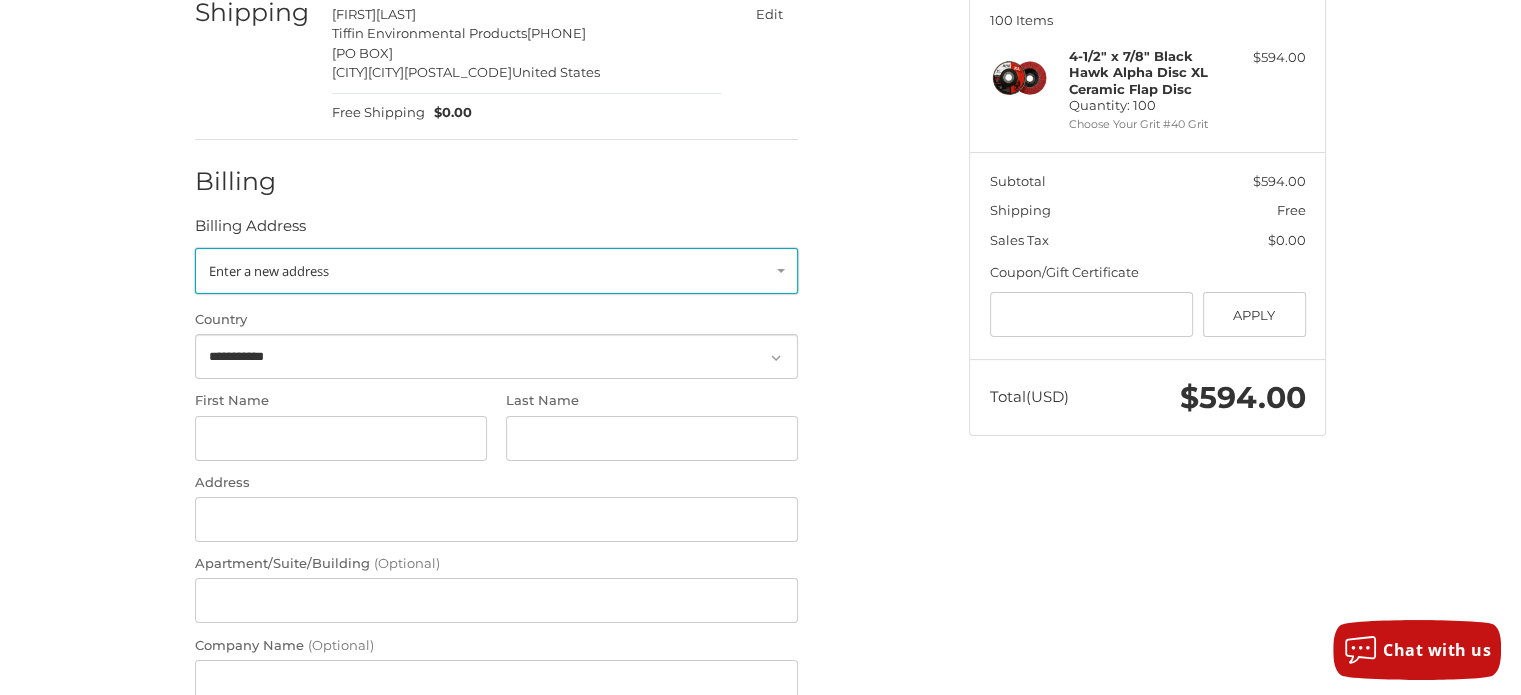 click on "Enter a new address" at bounding box center [496, 271] 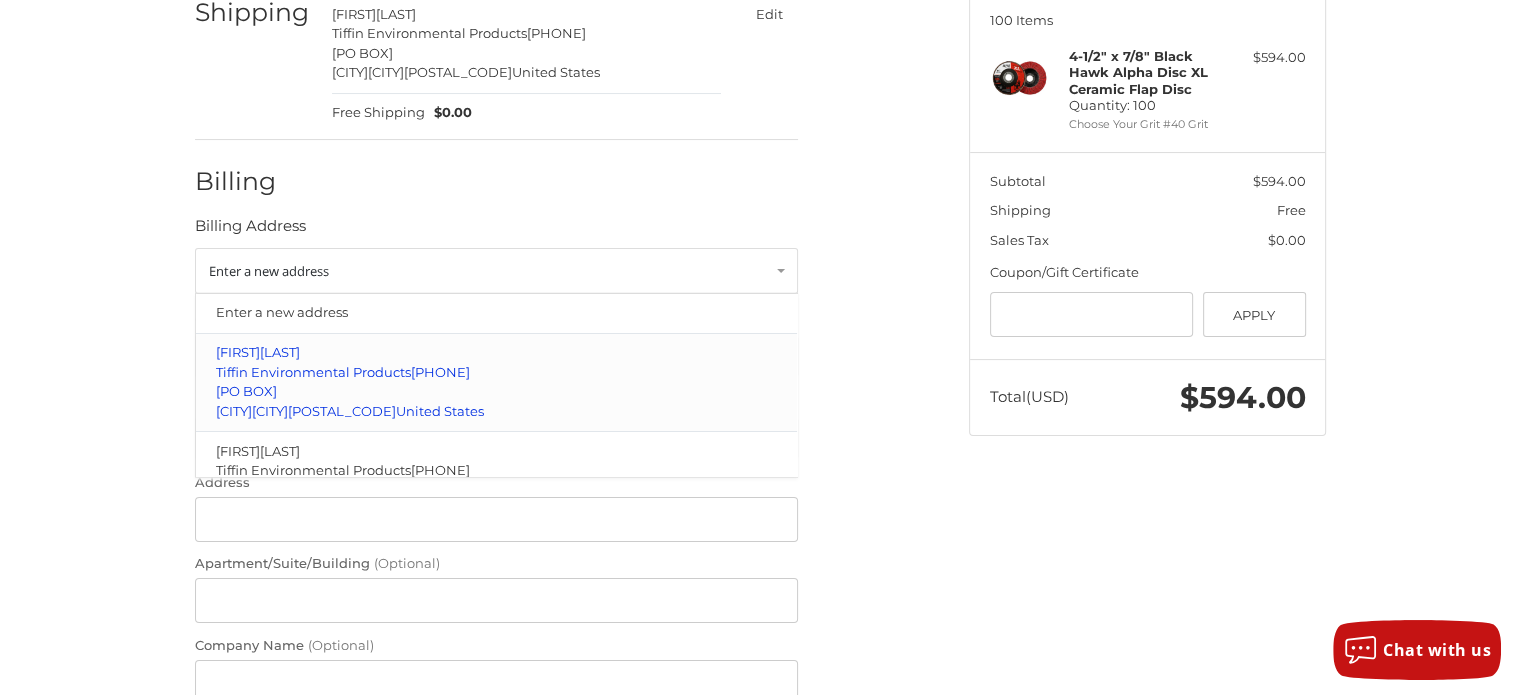 click on "Tiffin Environmental Products  5679388635" at bounding box center (497, 372) 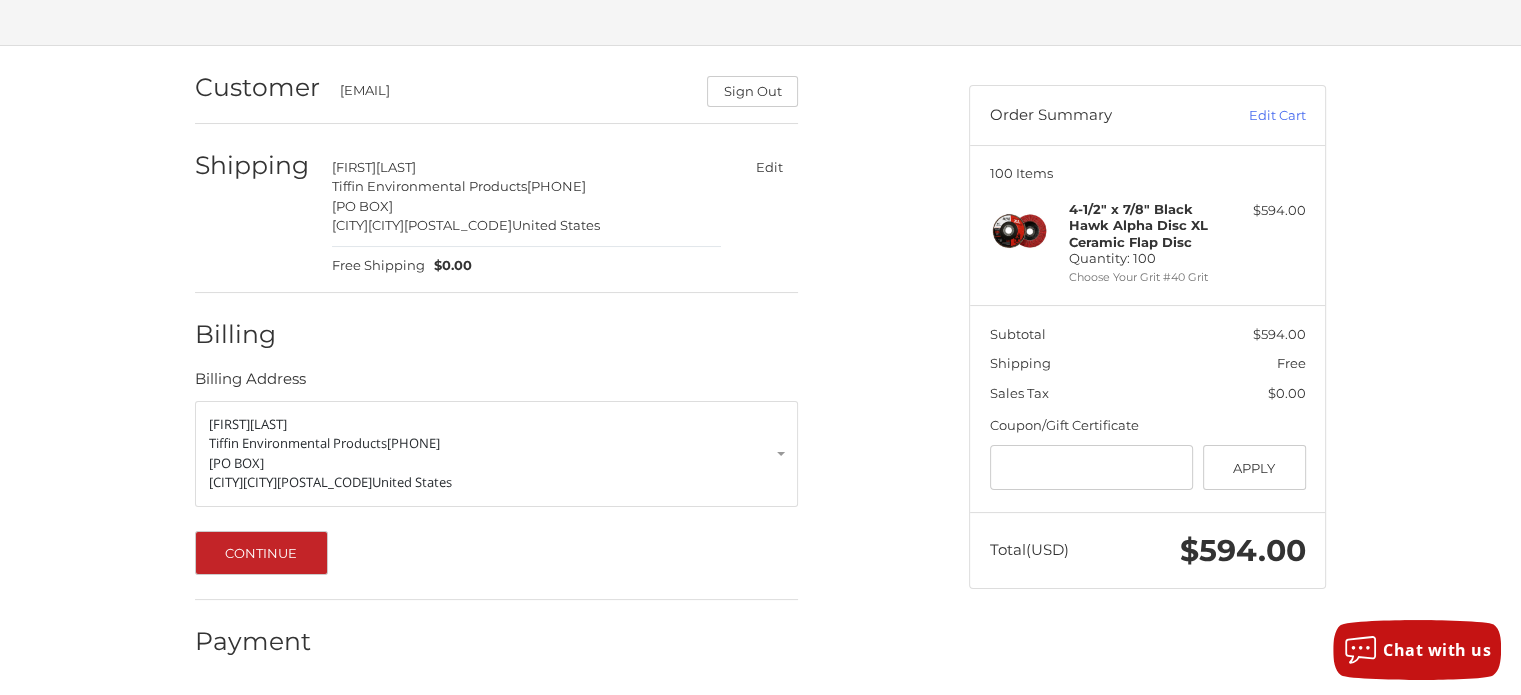 scroll, scrollTop: 108, scrollLeft: 0, axis: vertical 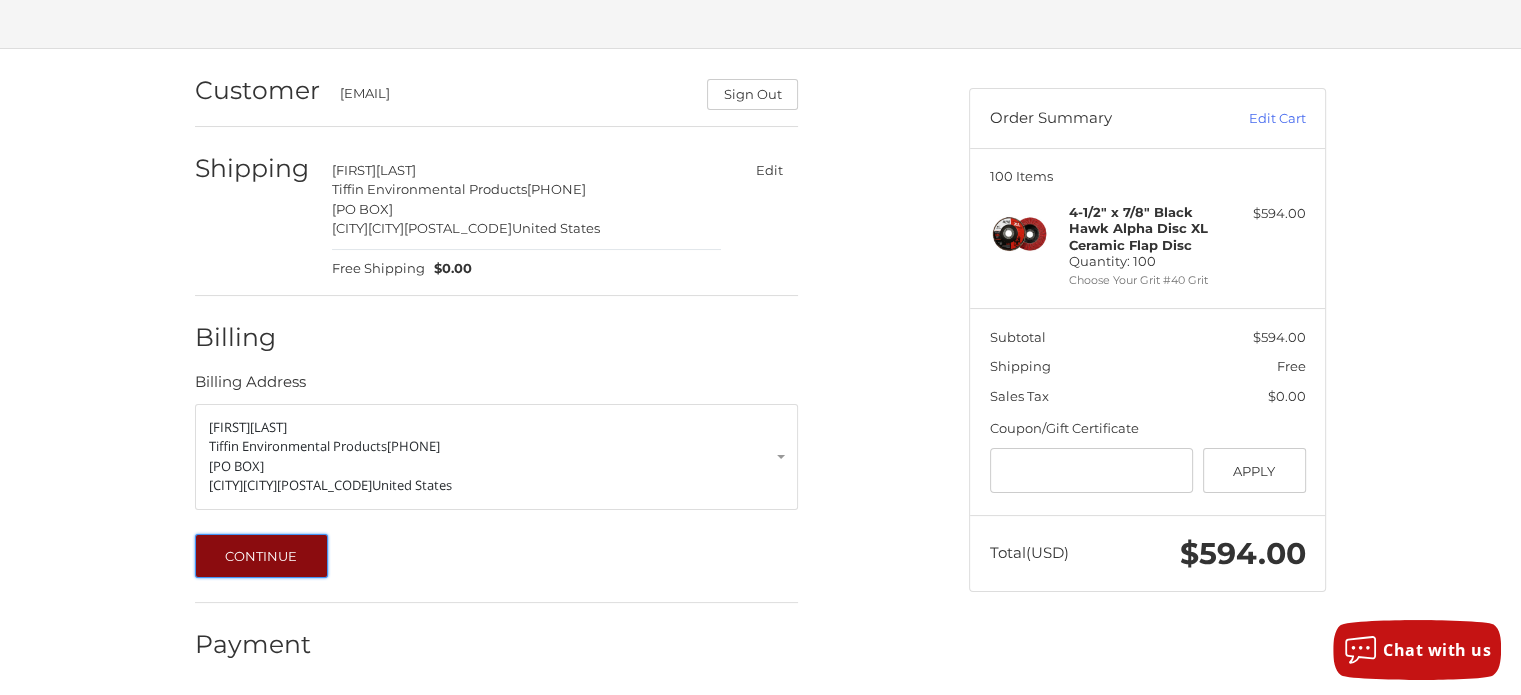click on "Continue" at bounding box center (261, 556) 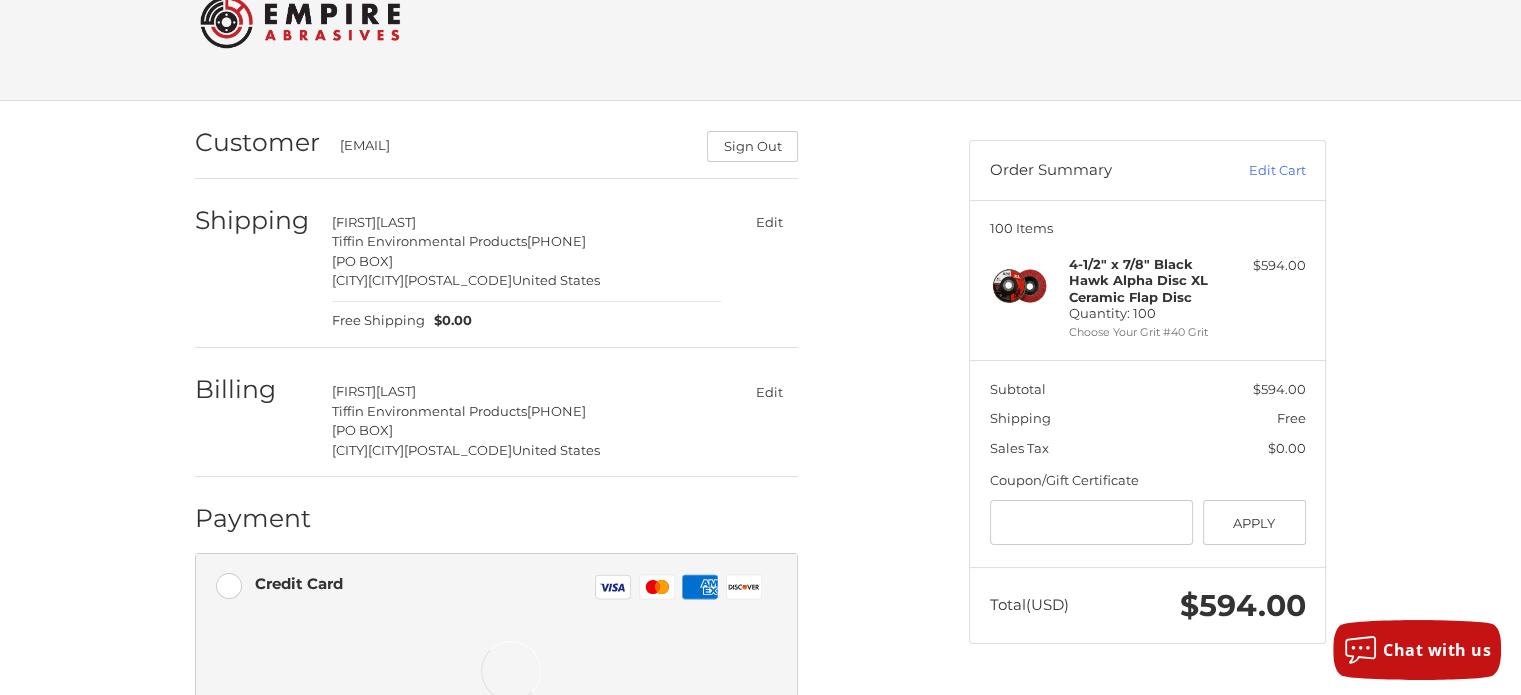 scroll, scrollTop: 108, scrollLeft: 0, axis: vertical 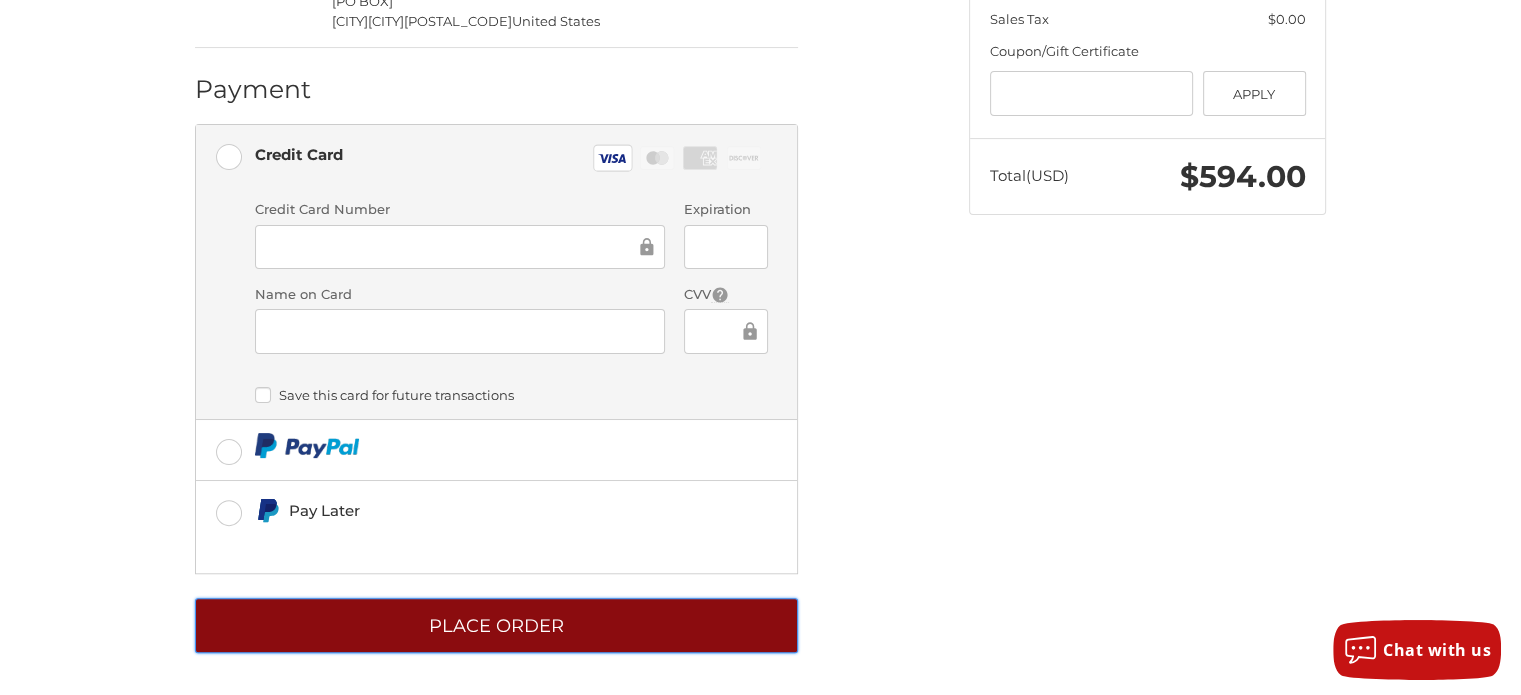 click on "Place Order" at bounding box center [496, 625] 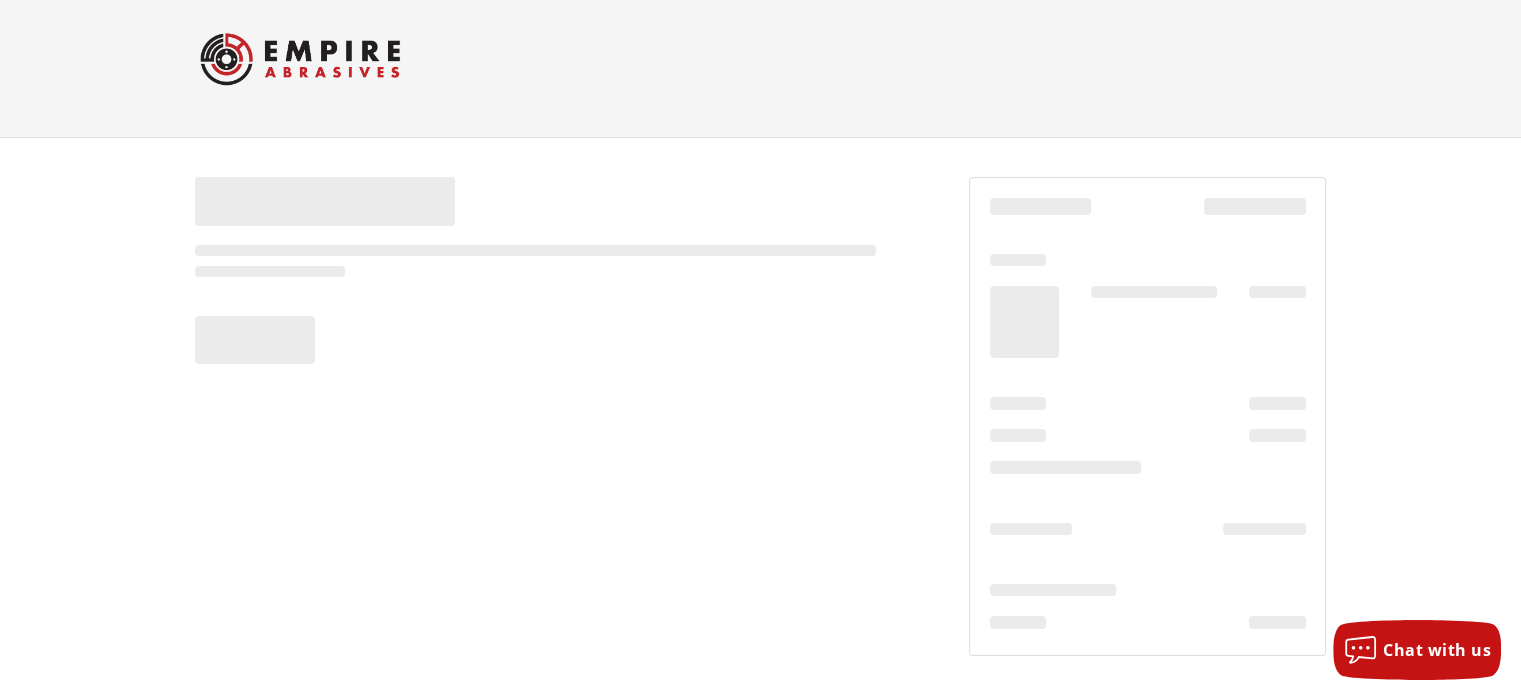 scroll, scrollTop: 19, scrollLeft: 0, axis: vertical 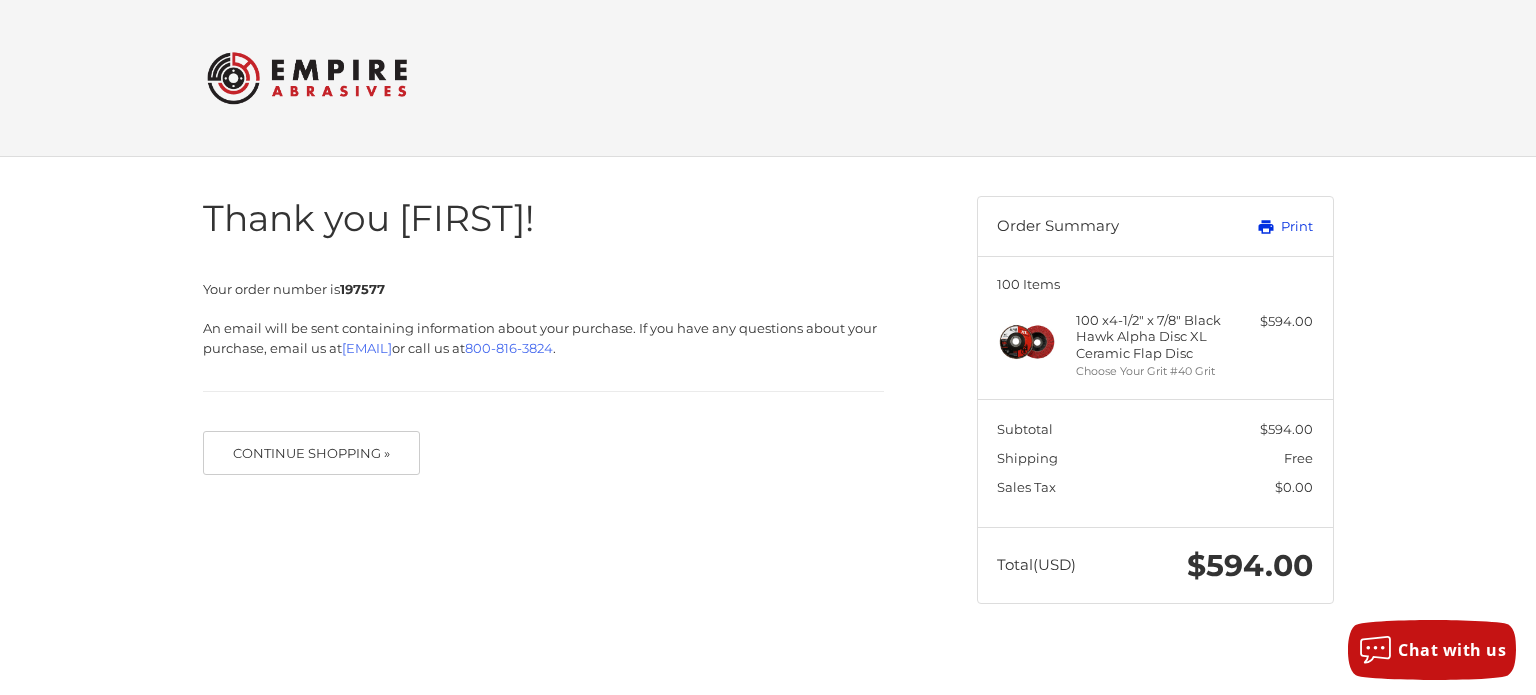click on "Print" at bounding box center (1263, 227) 